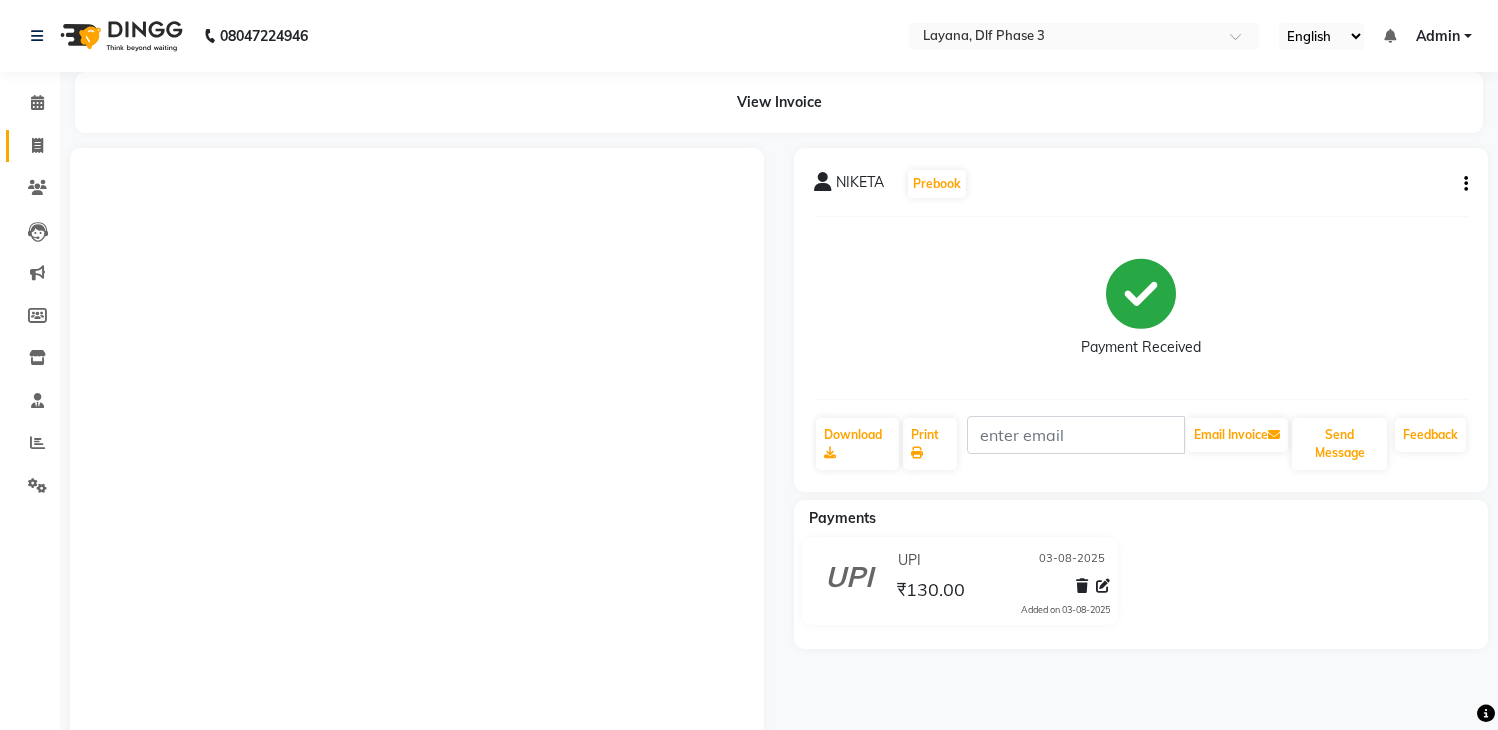 scroll, scrollTop: 0, scrollLeft: 0, axis: both 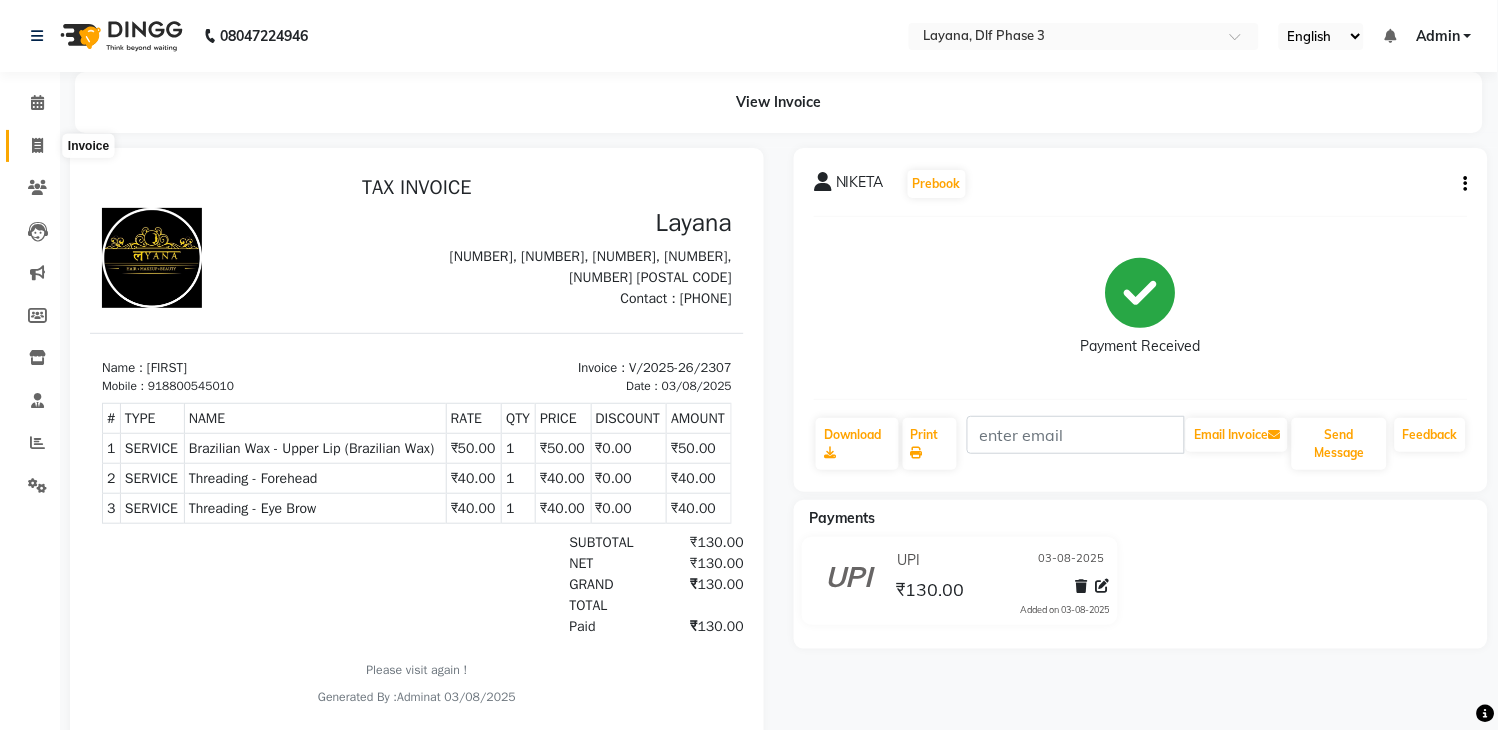 click 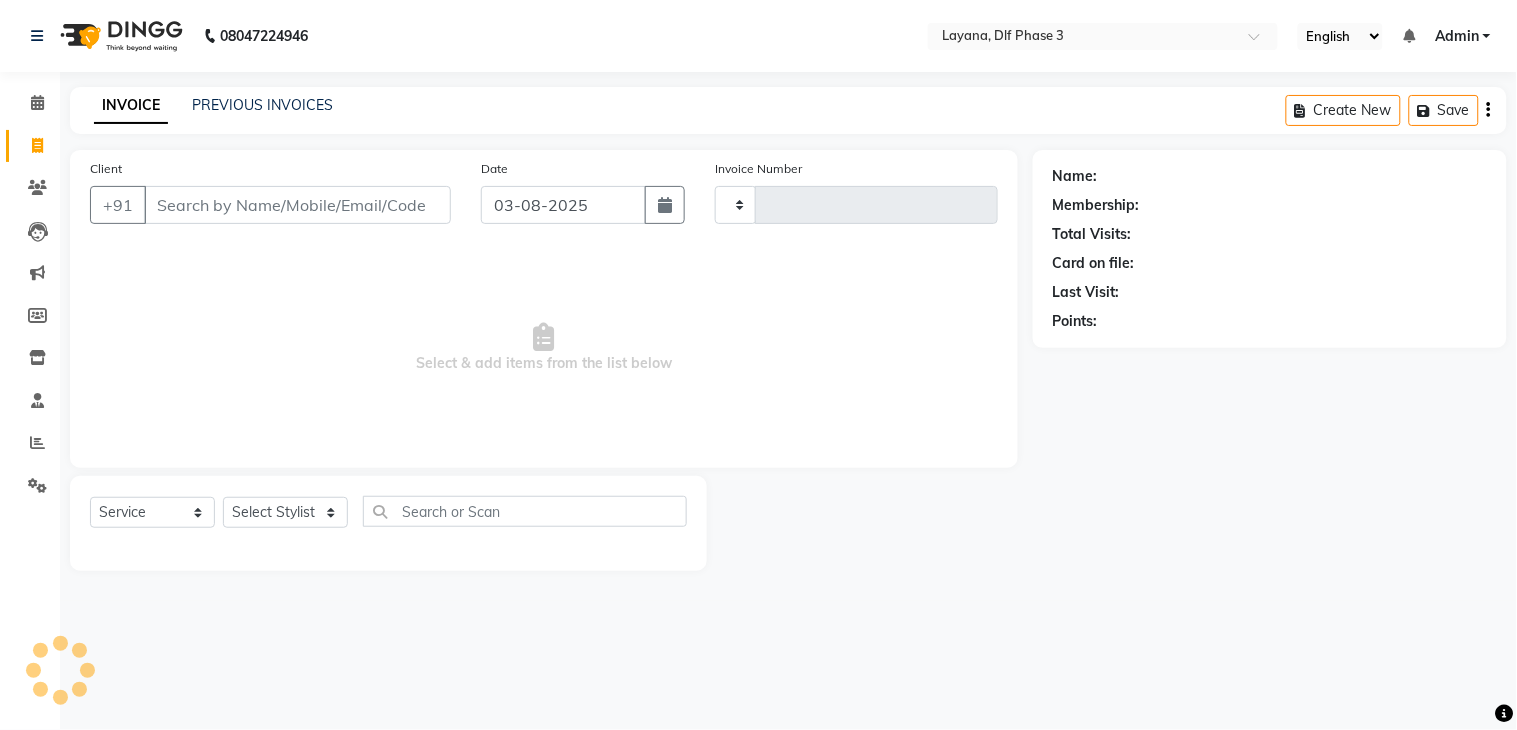 type on "2308" 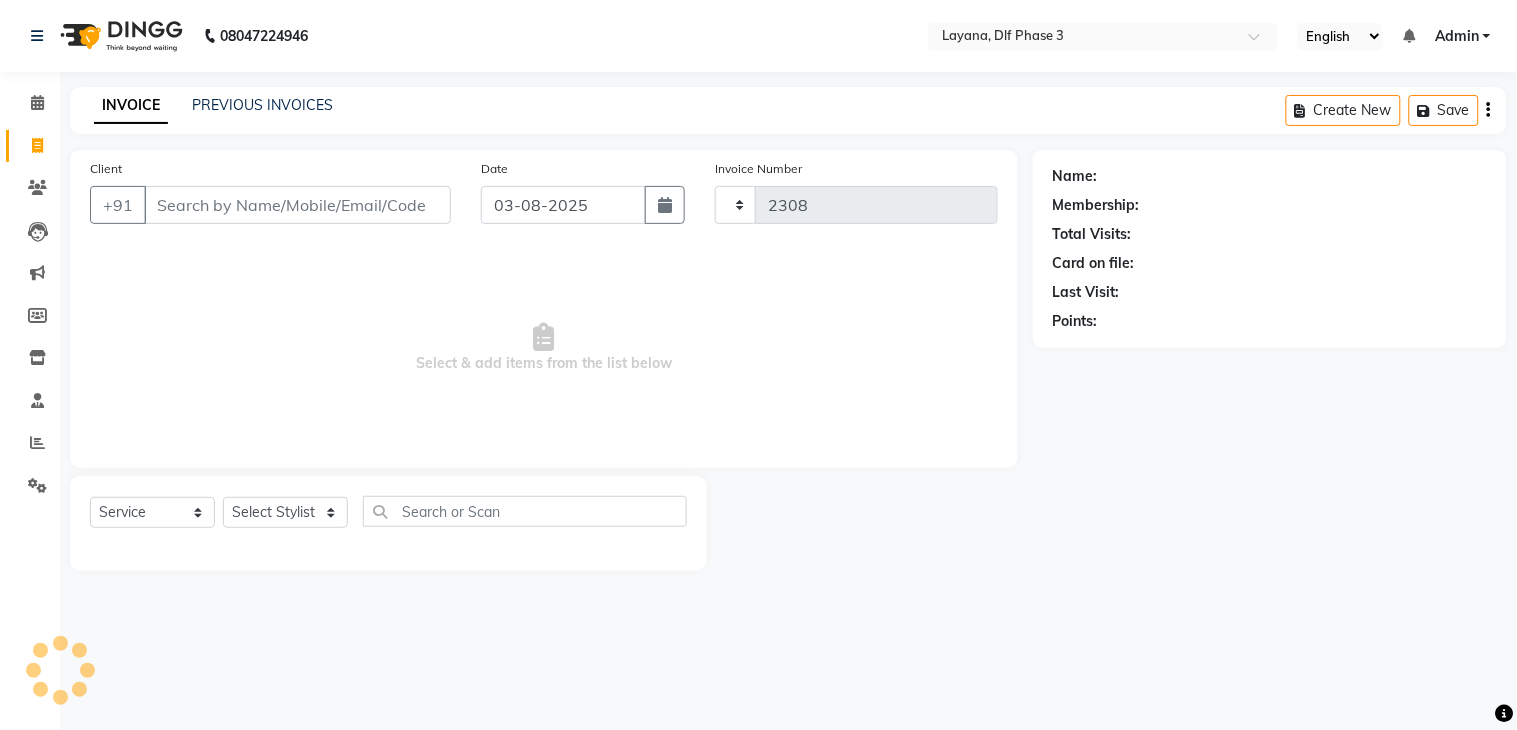 select on "6973" 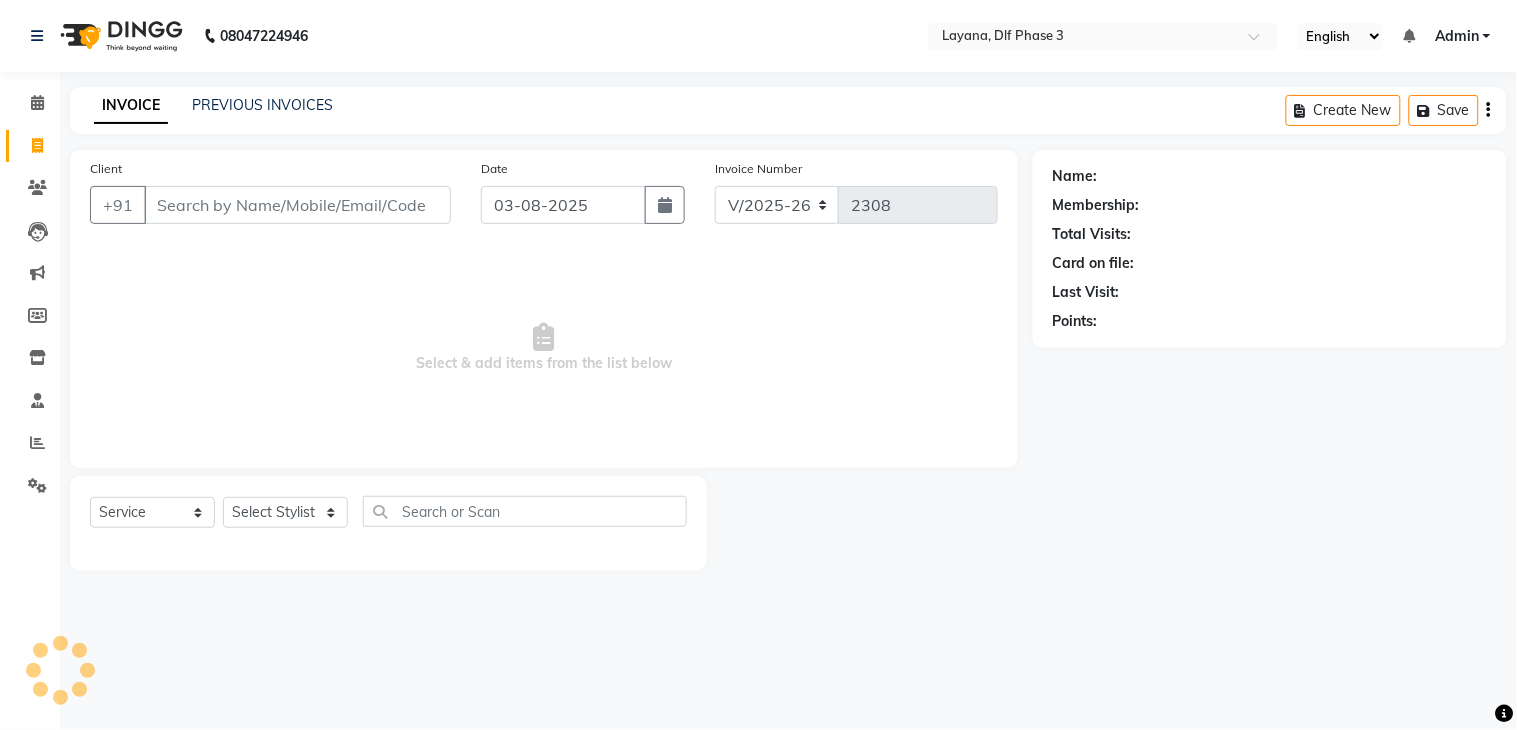 click on "Client" at bounding box center (297, 205) 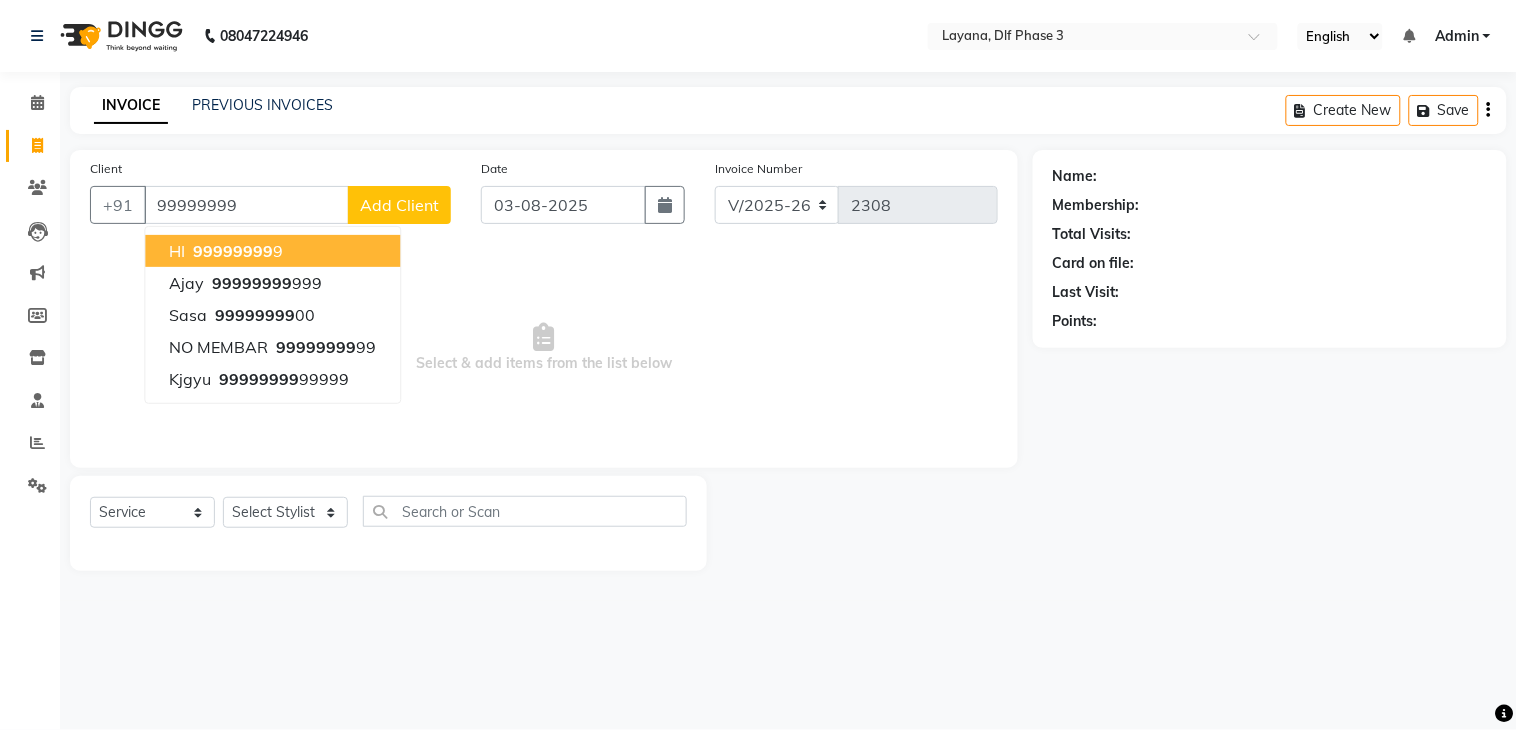 click on "99999999" at bounding box center [233, 251] 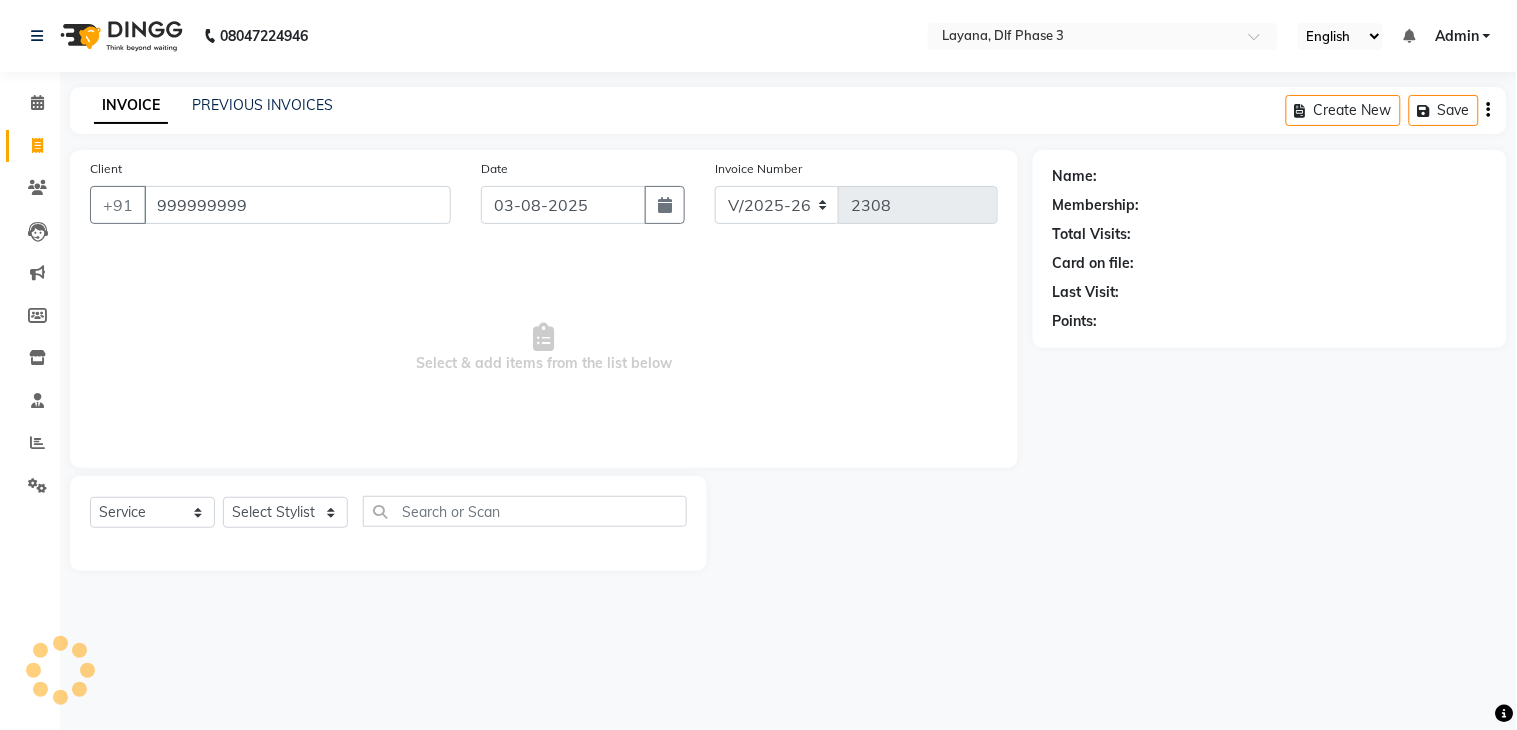 type on "999999999" 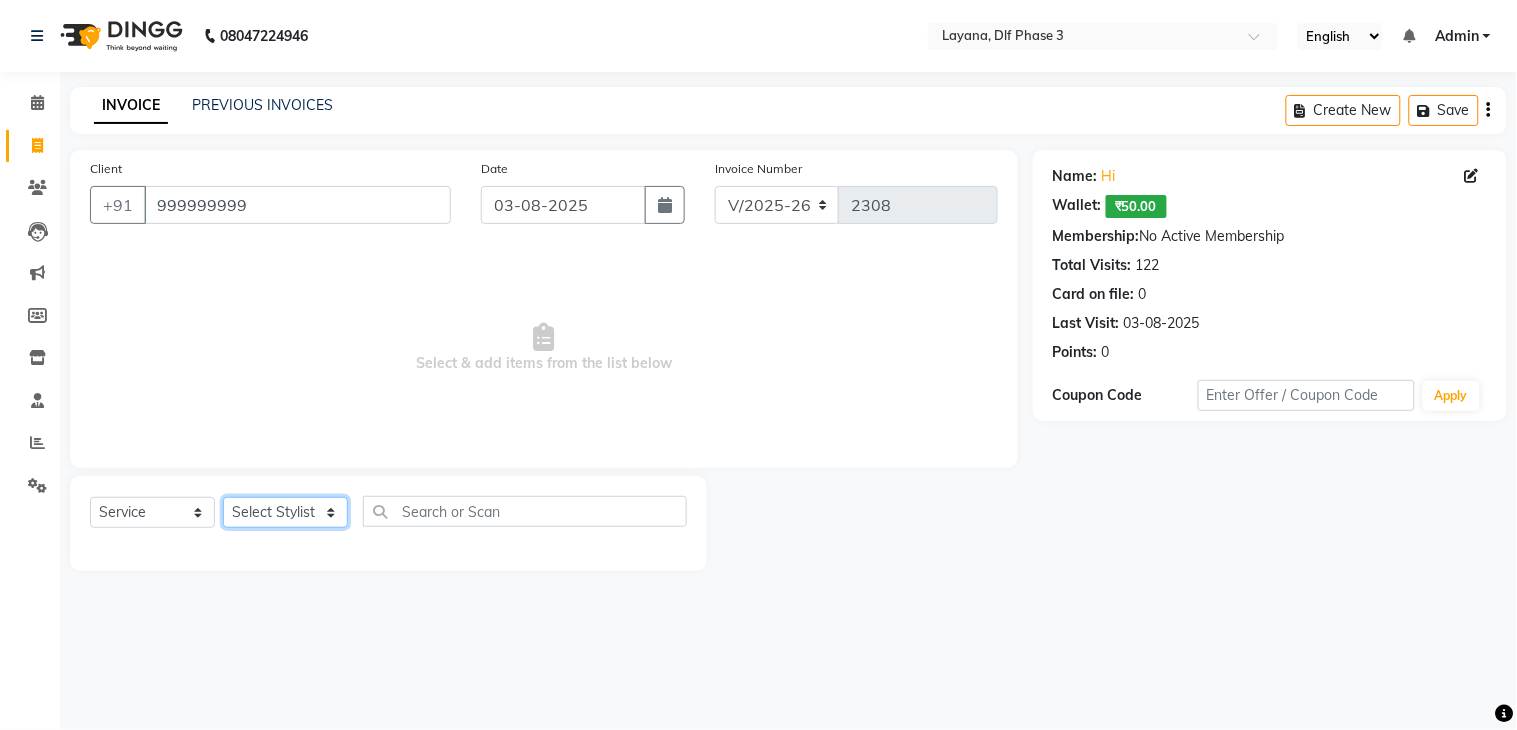 click on "Select Stylist [FIRST] [LAST] [LAST] [LAST] [LAST] [LAST] [LAST] [LAST] [LAST]" 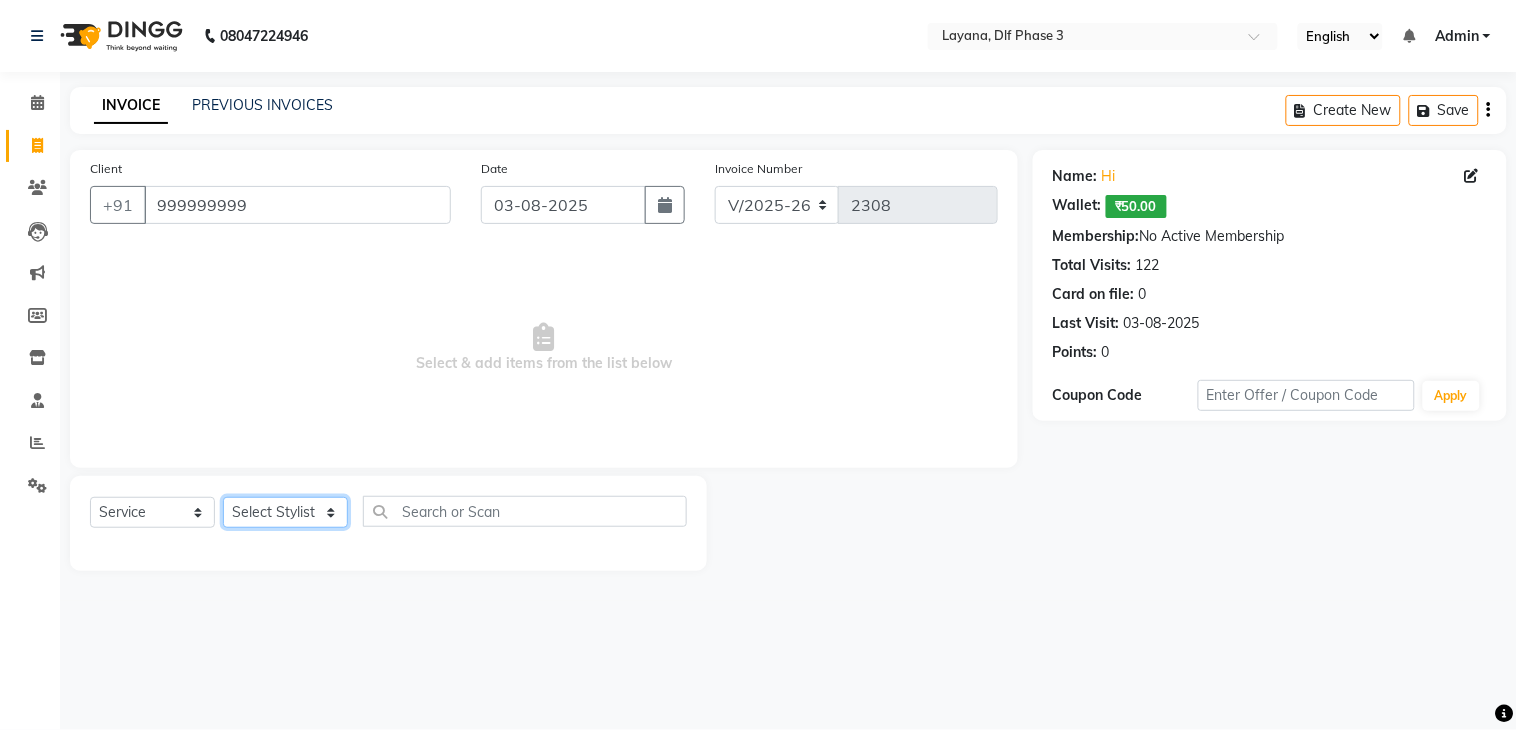 select on "86266" 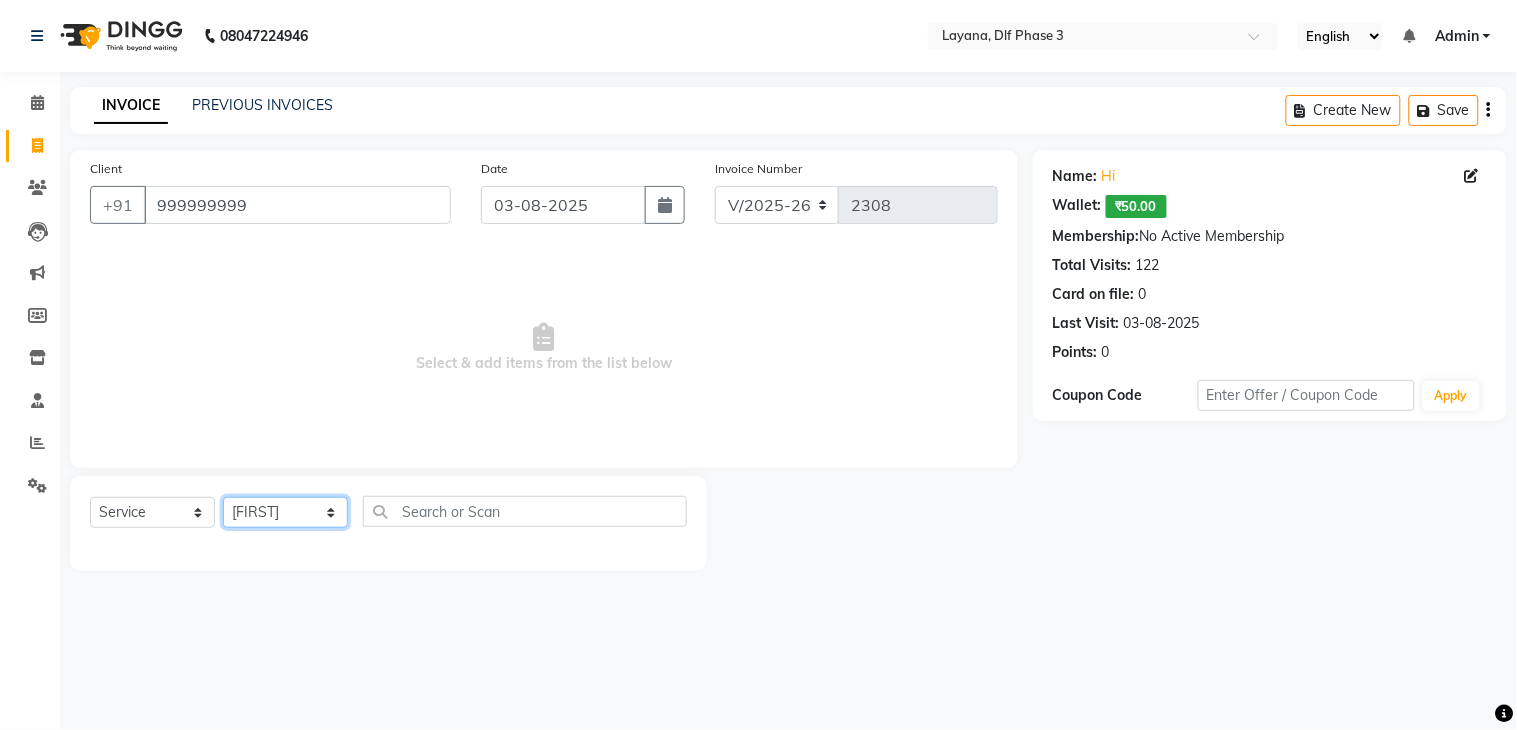 click on "Select Stylist [FIRST] [LAST] [LAST] [LAST] [LAST] [LAST] [LAST] [LAST] [LAST]" 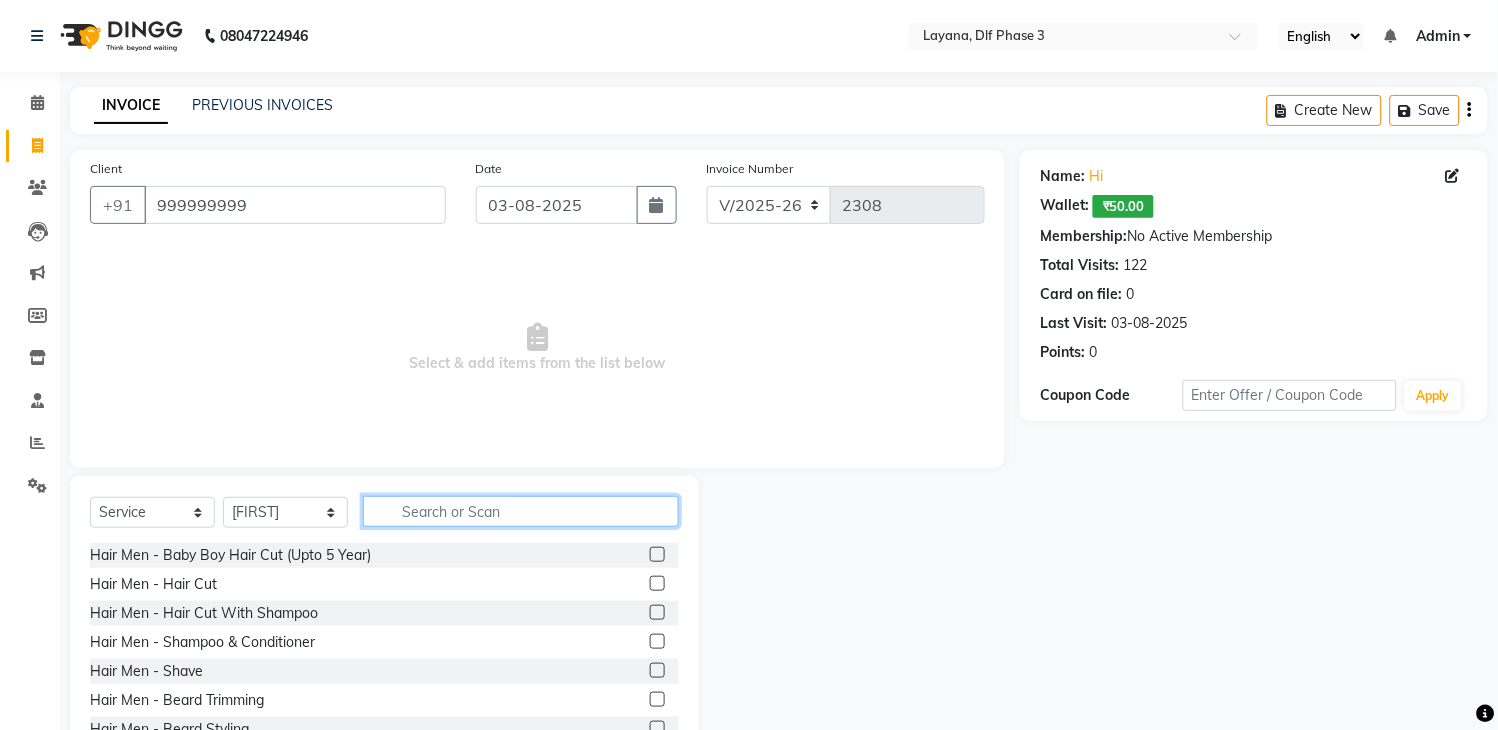click 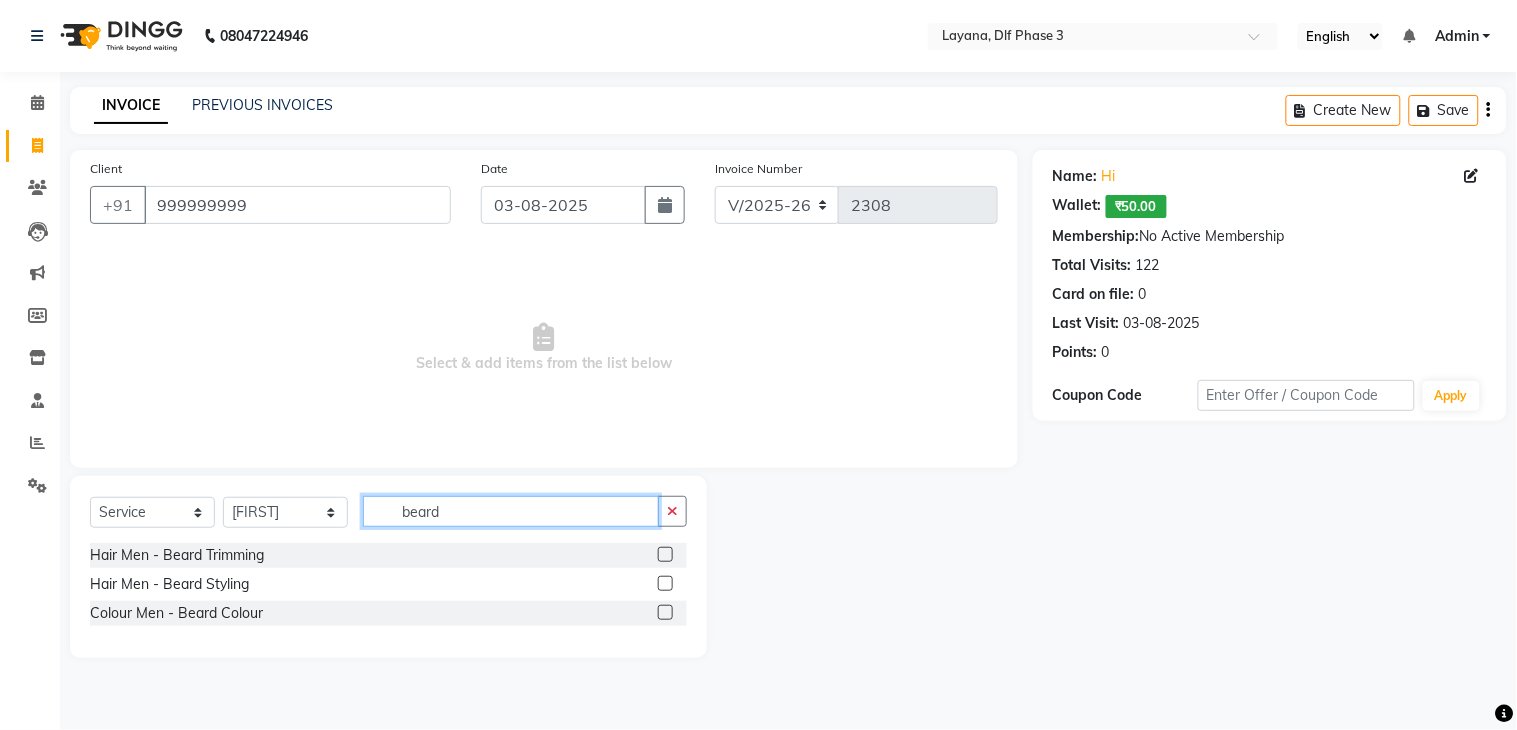 type on "beard" 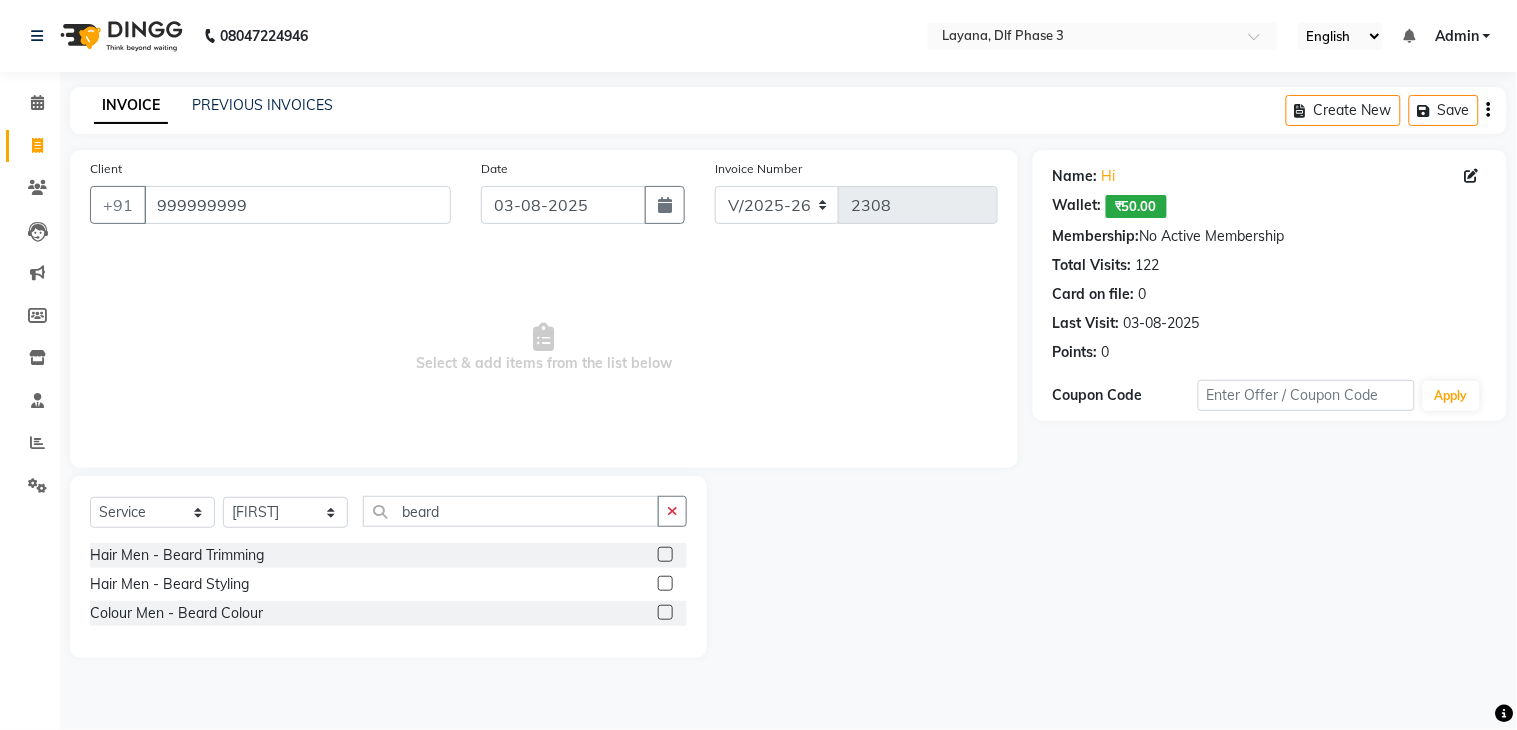 click 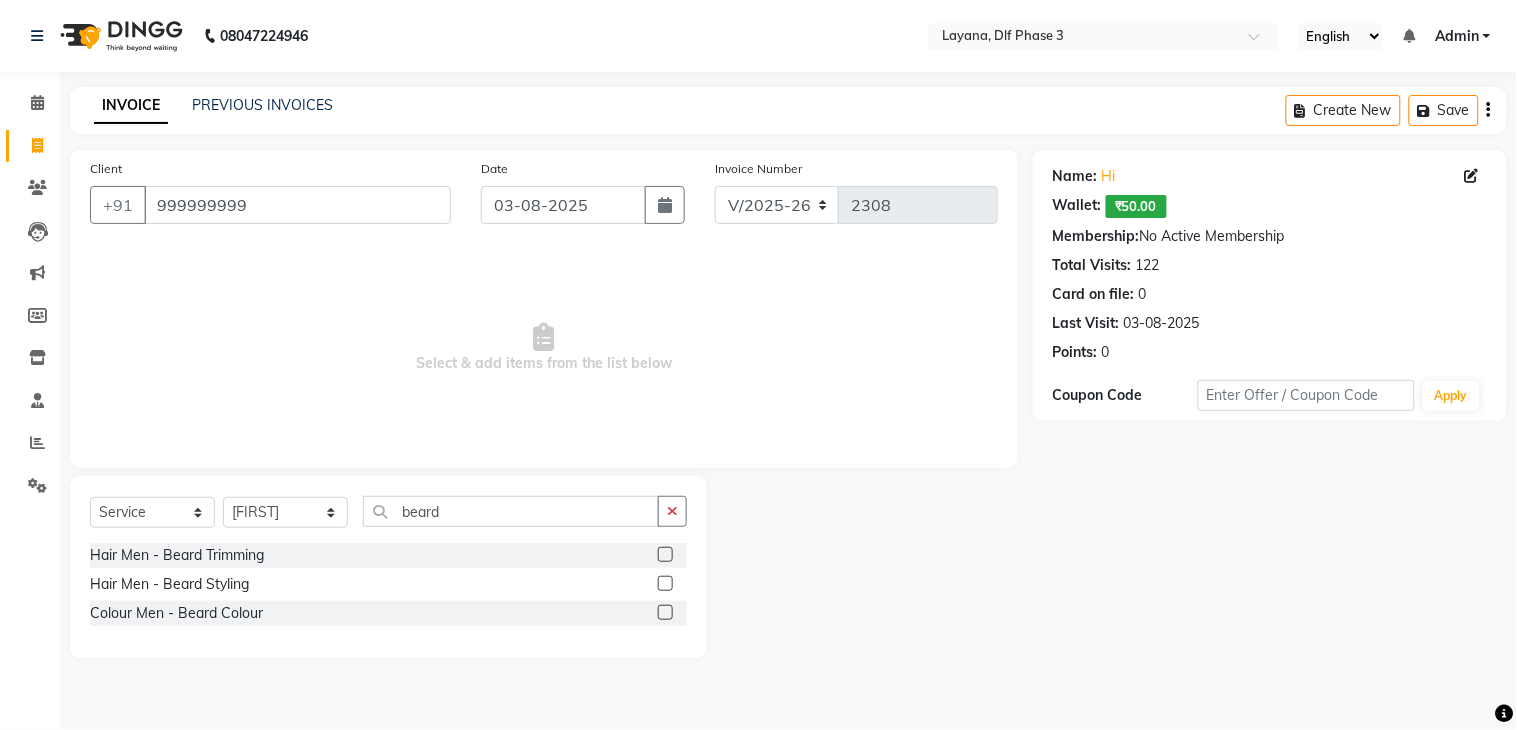 click at bounding box center [664, 584] 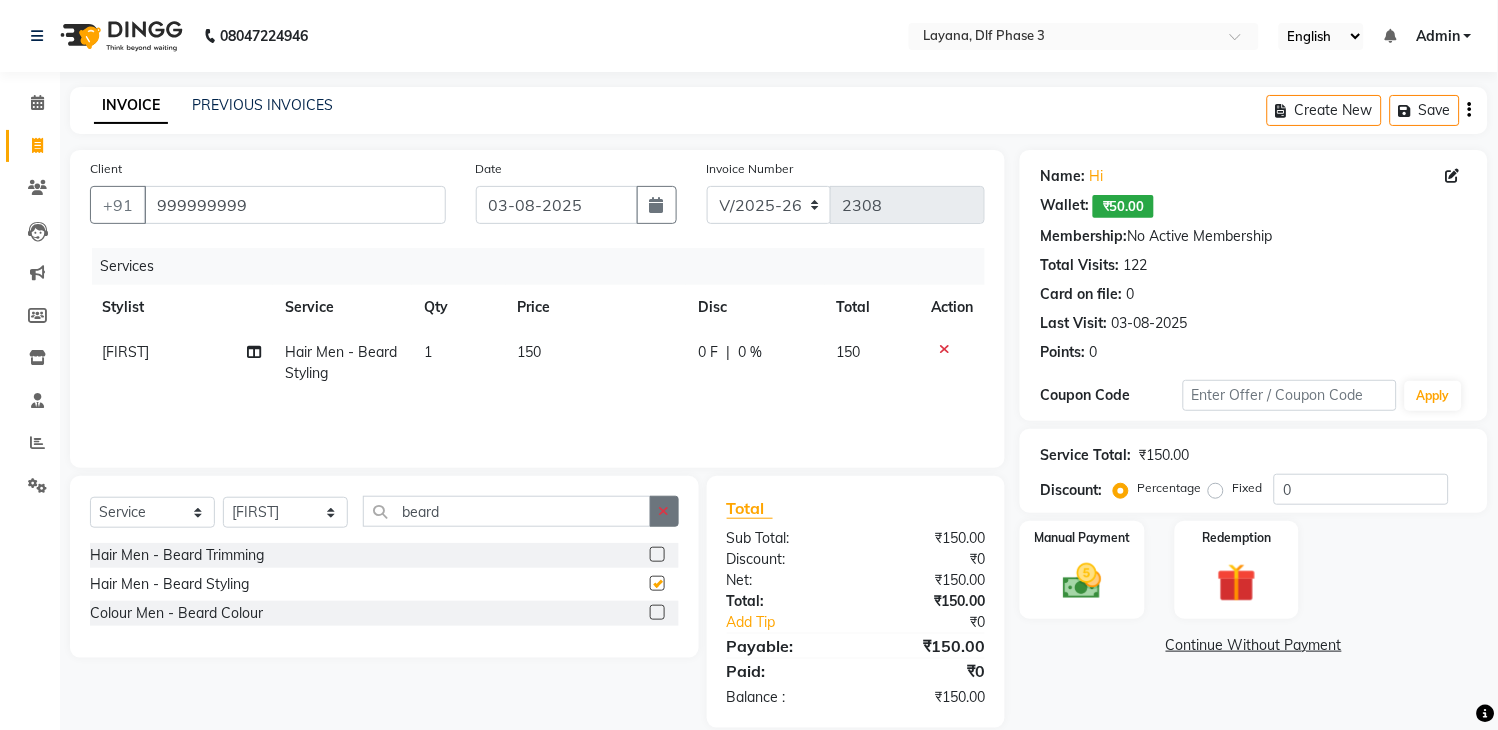 checkbox on "false" 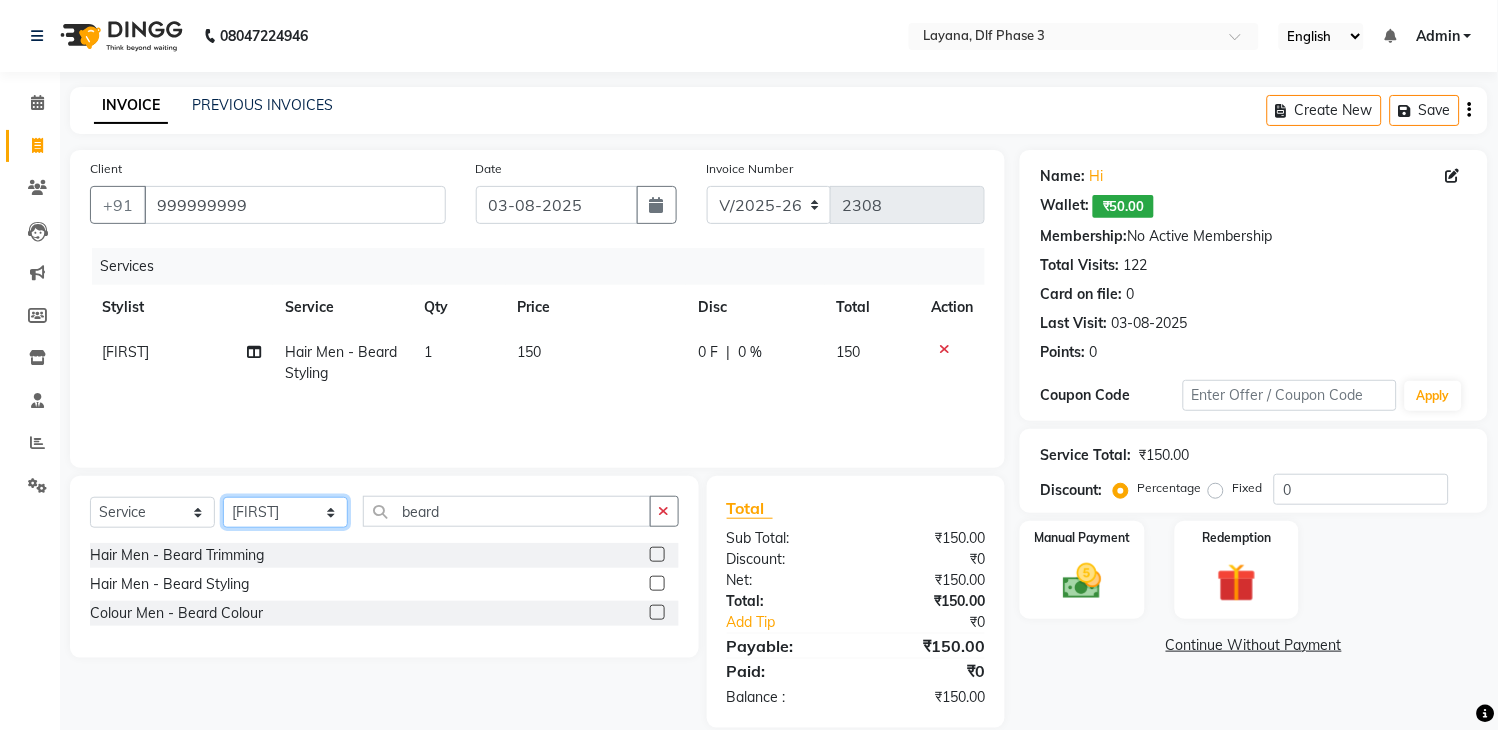 click on "Select Stylist [FIRST] [LAST] [LAST] [LAST] [LAST] [LAST] [LAST] [LAST] [LAST]" 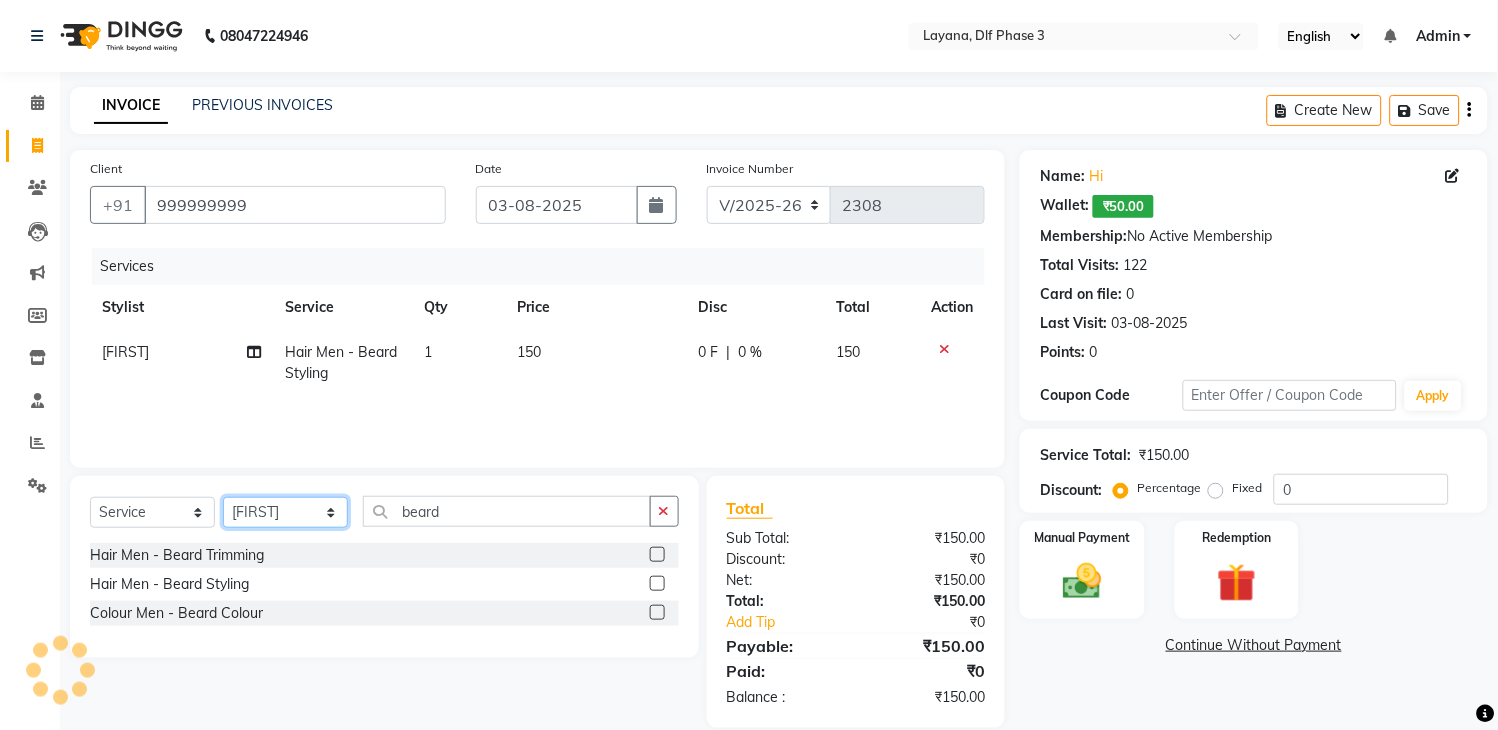 select on "57667" 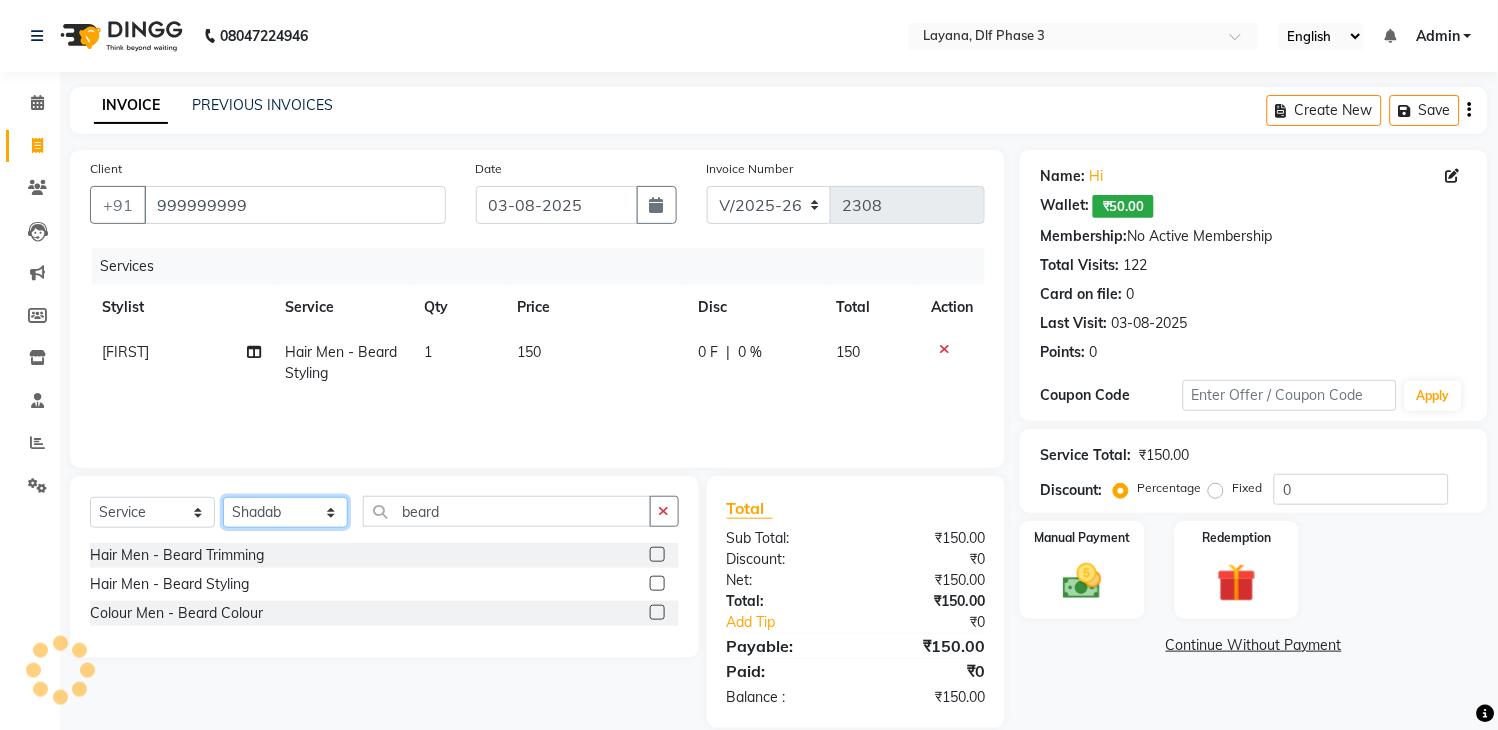 click on "Select Stylist [FIRST] [LAST] [LAST] [LAST] [LAST] [LAST] [LAST] [LAST] [LAST]" 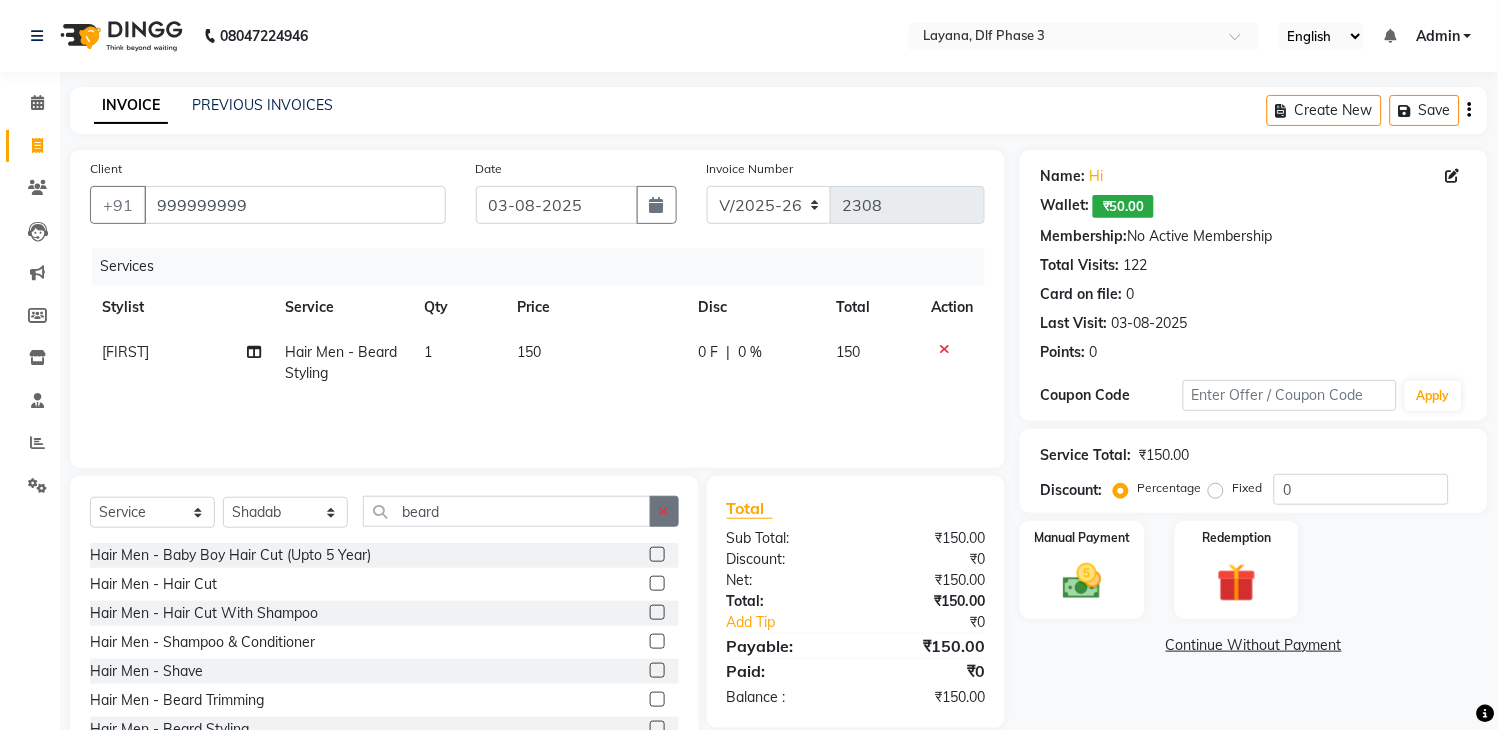click 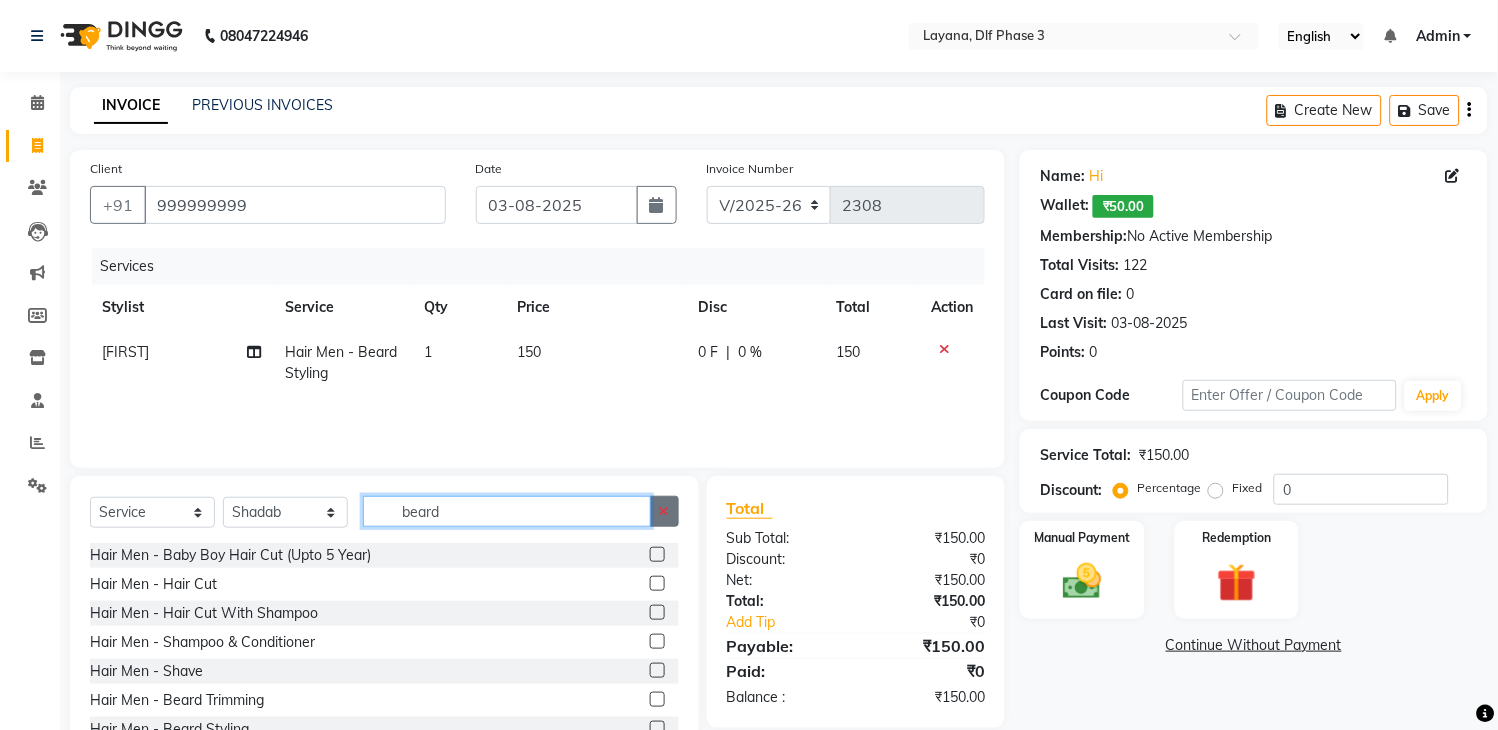 type 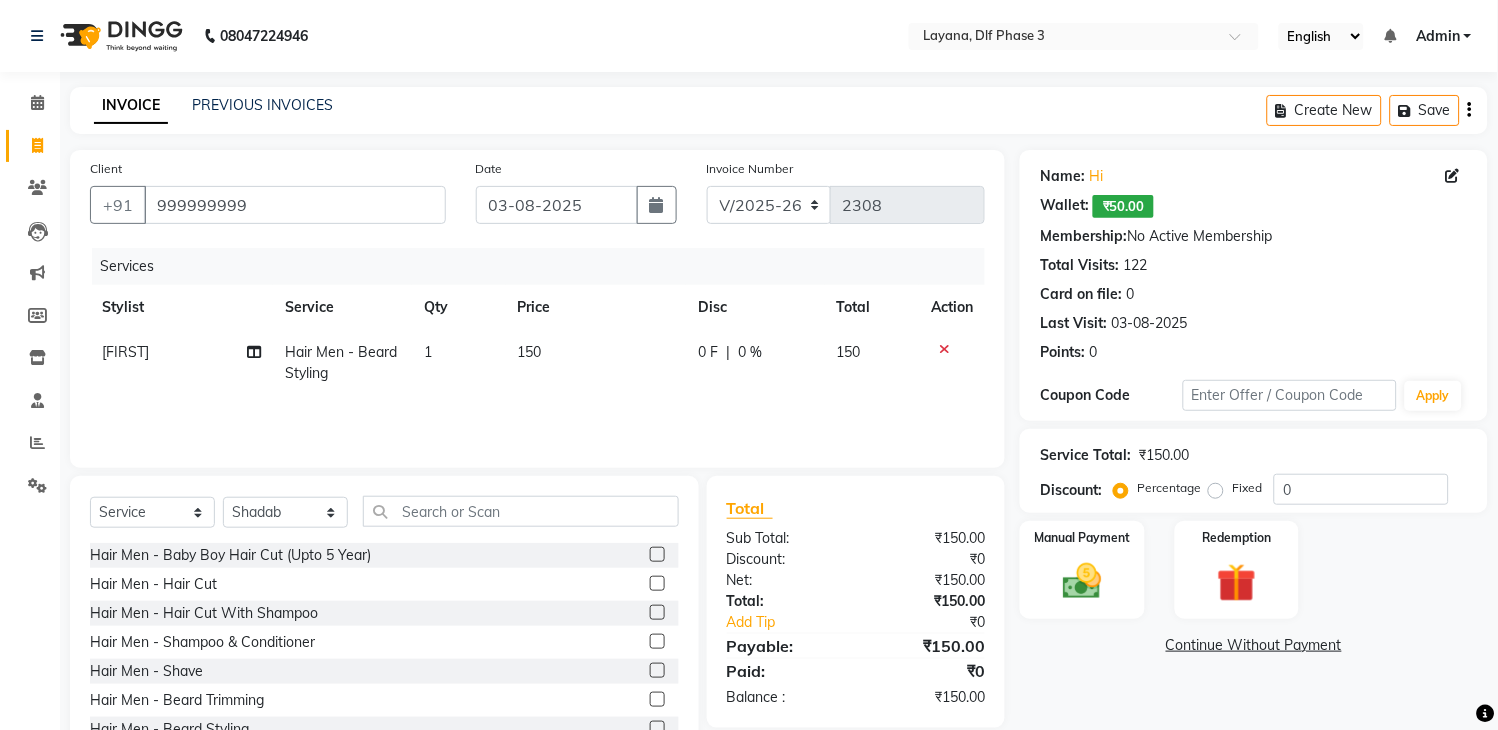 click 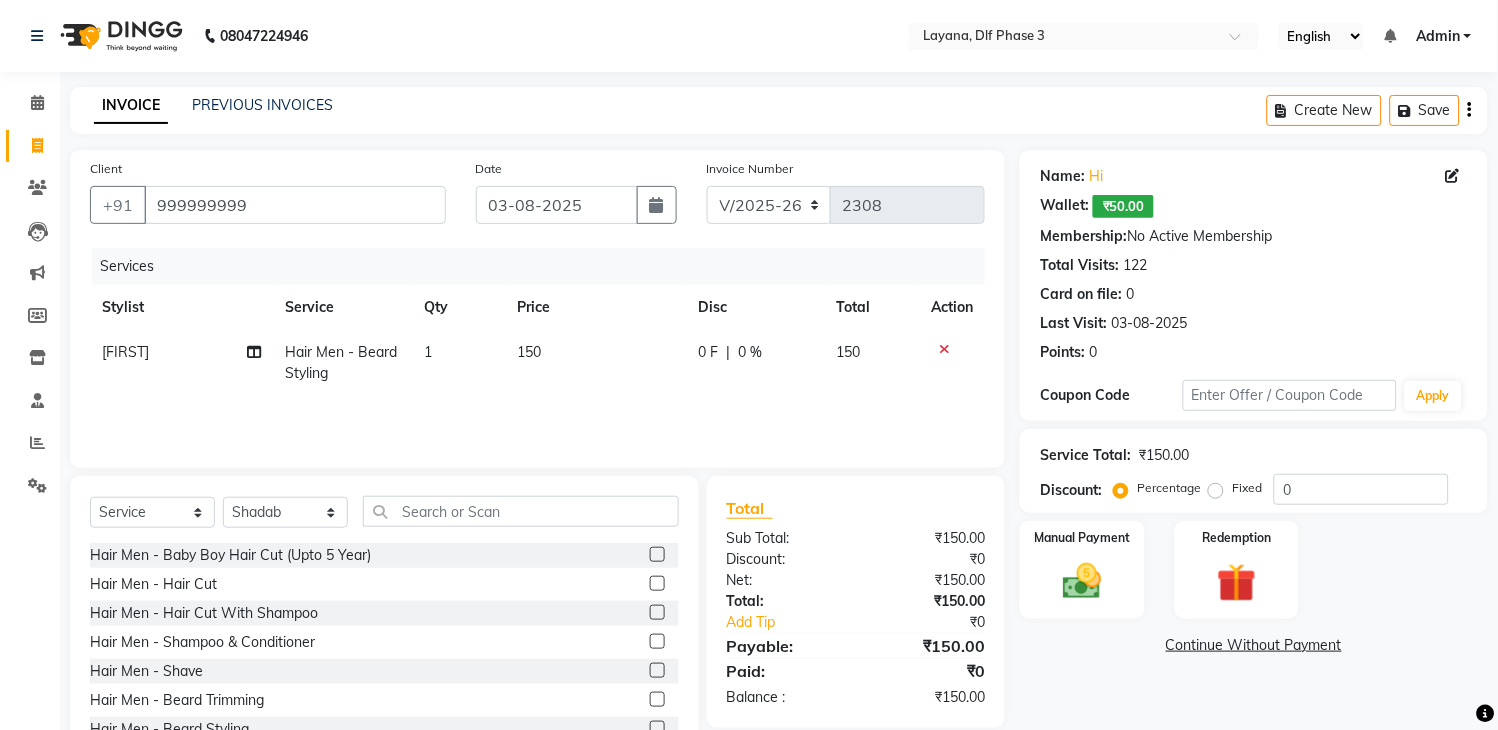 click at bounding box center [656, 613] 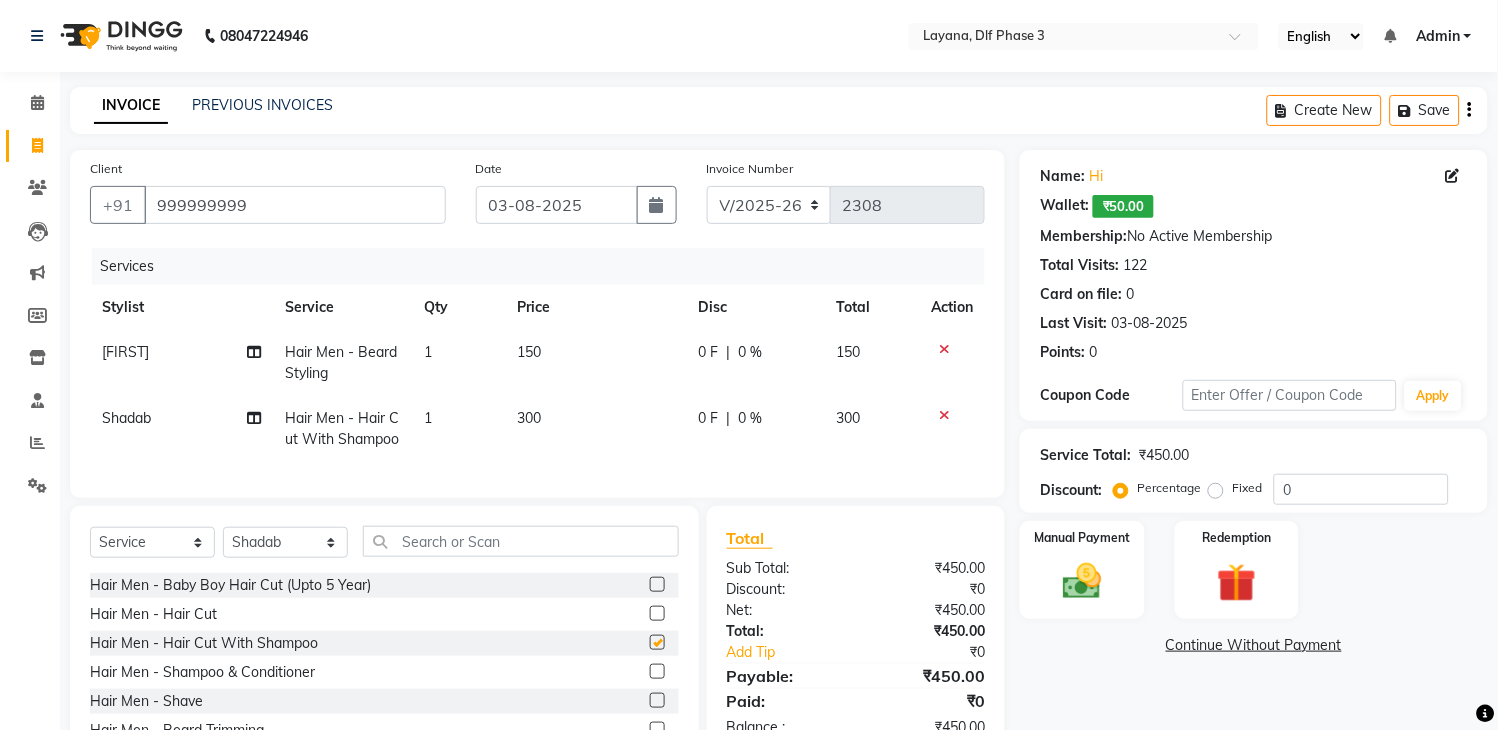 checkbox on "false" 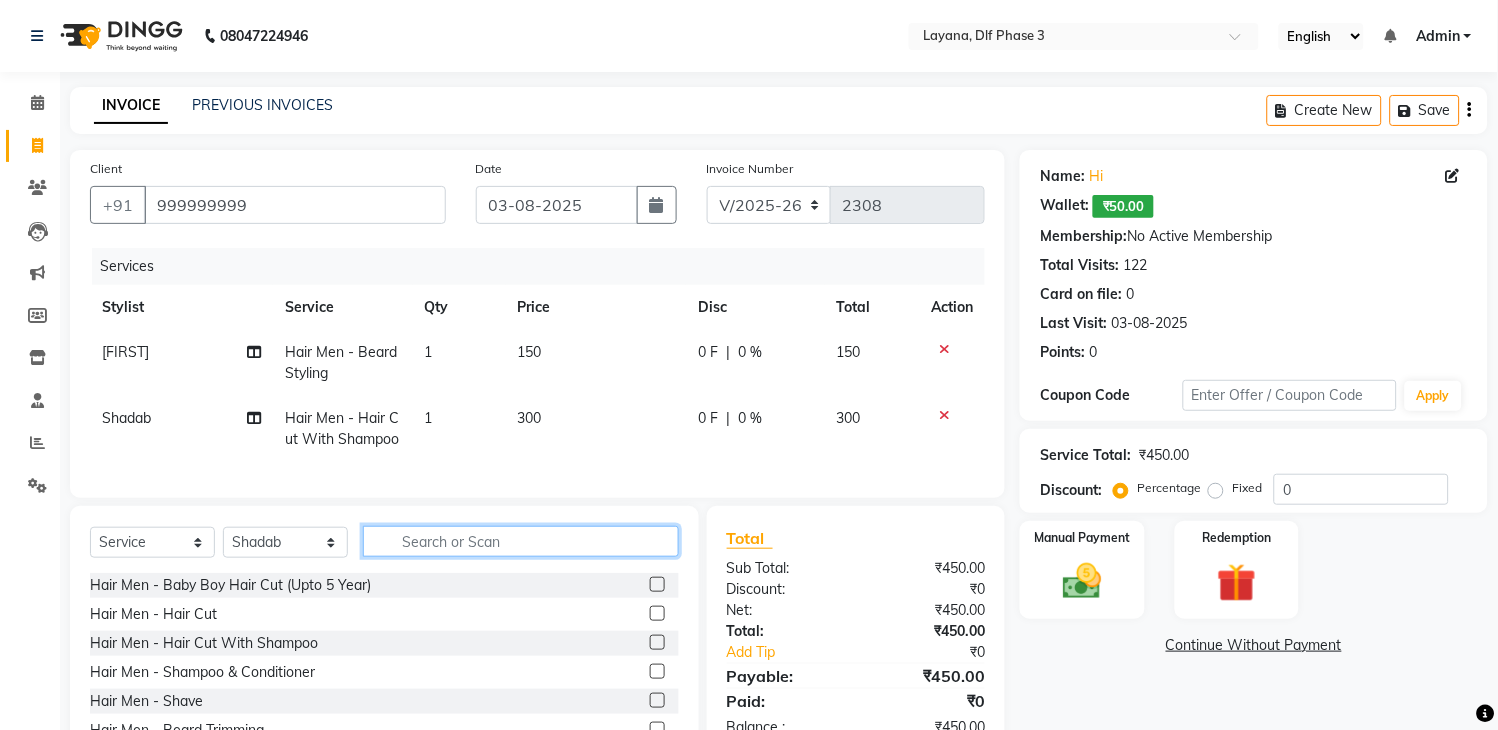click 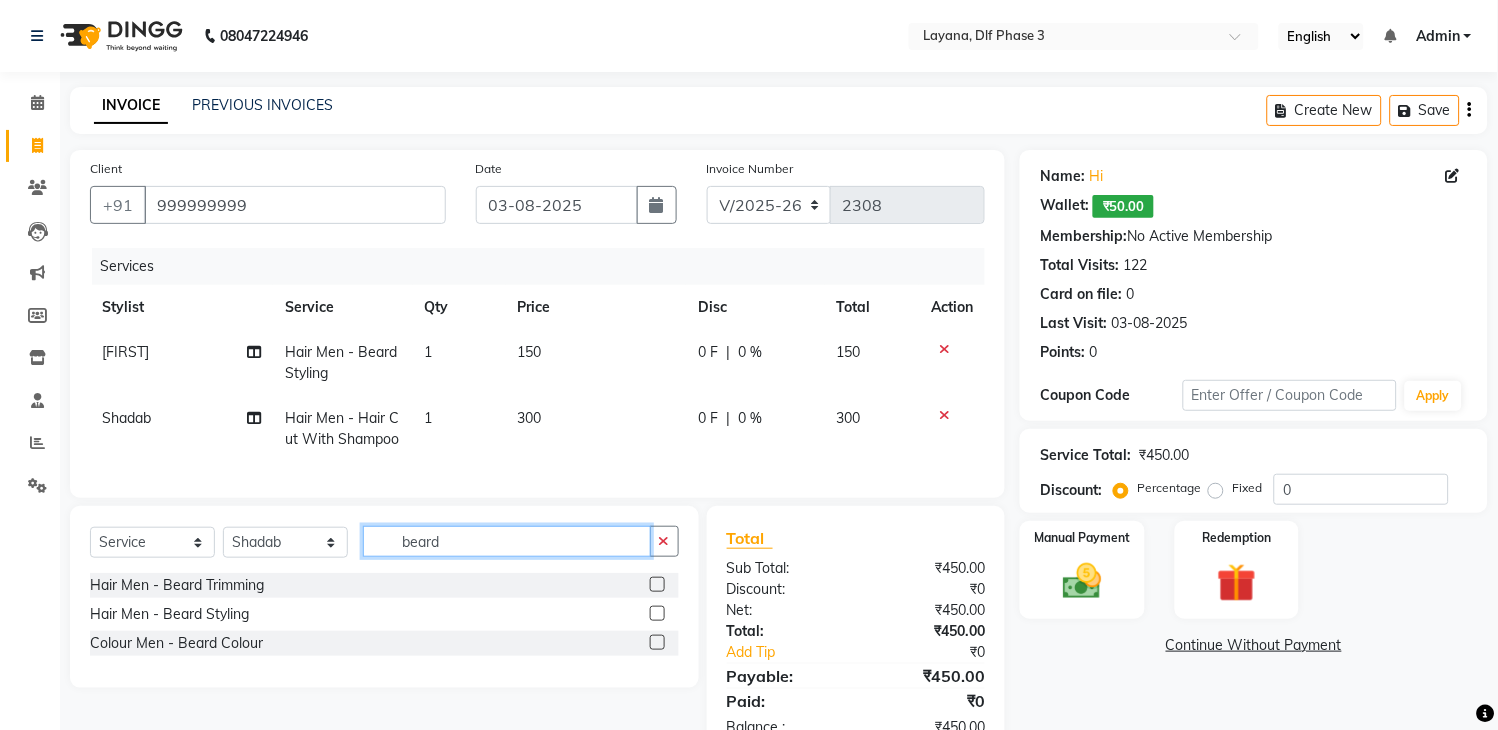 type on "beard" 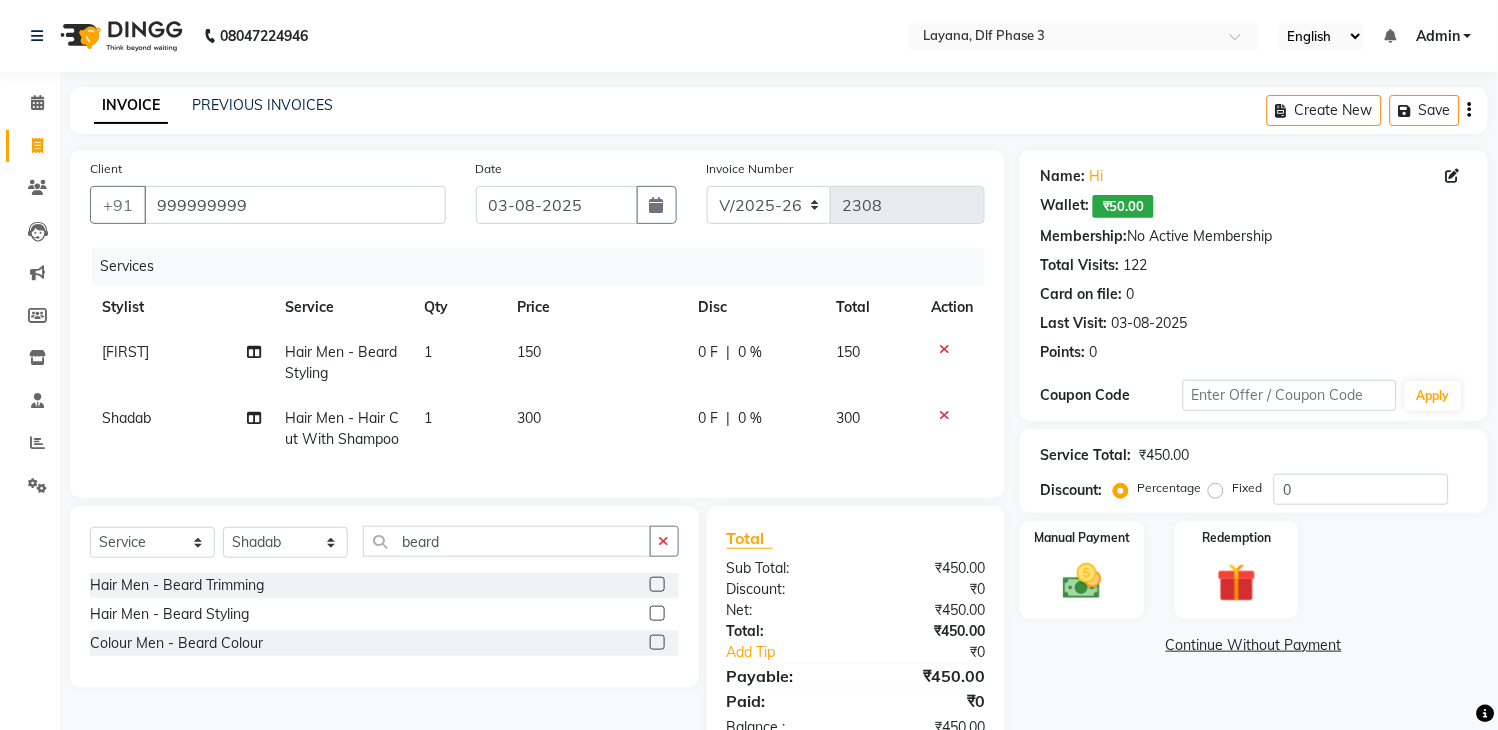 click 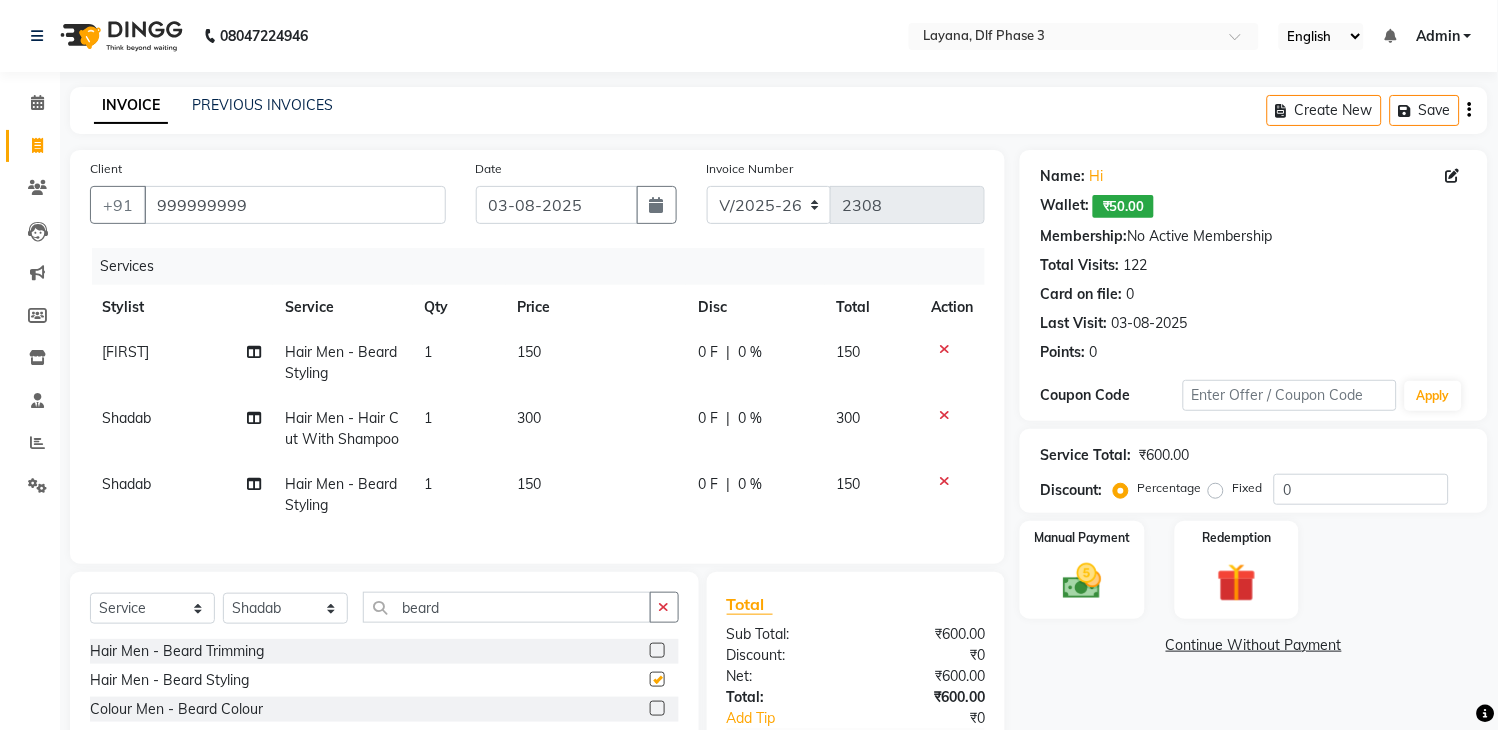 checkbox on "false" 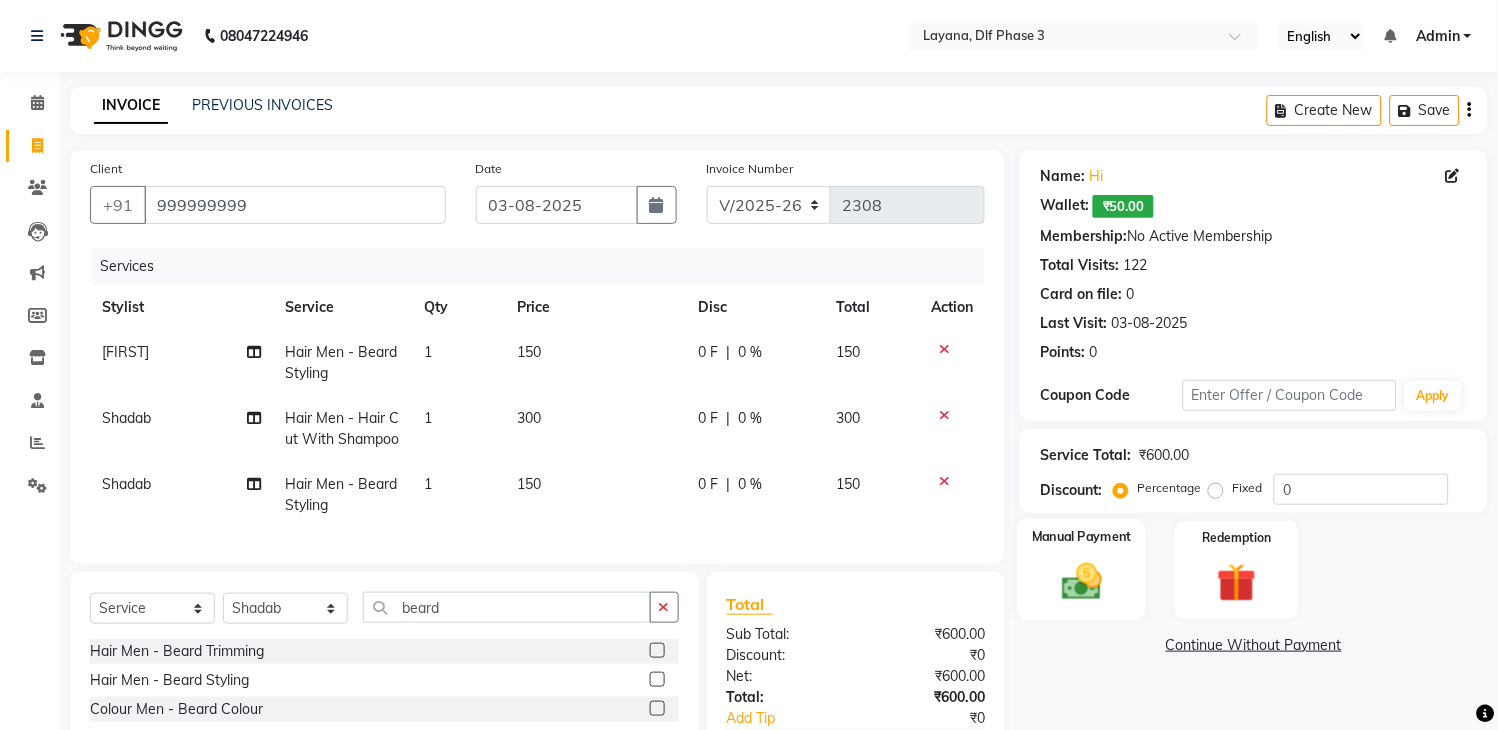 click 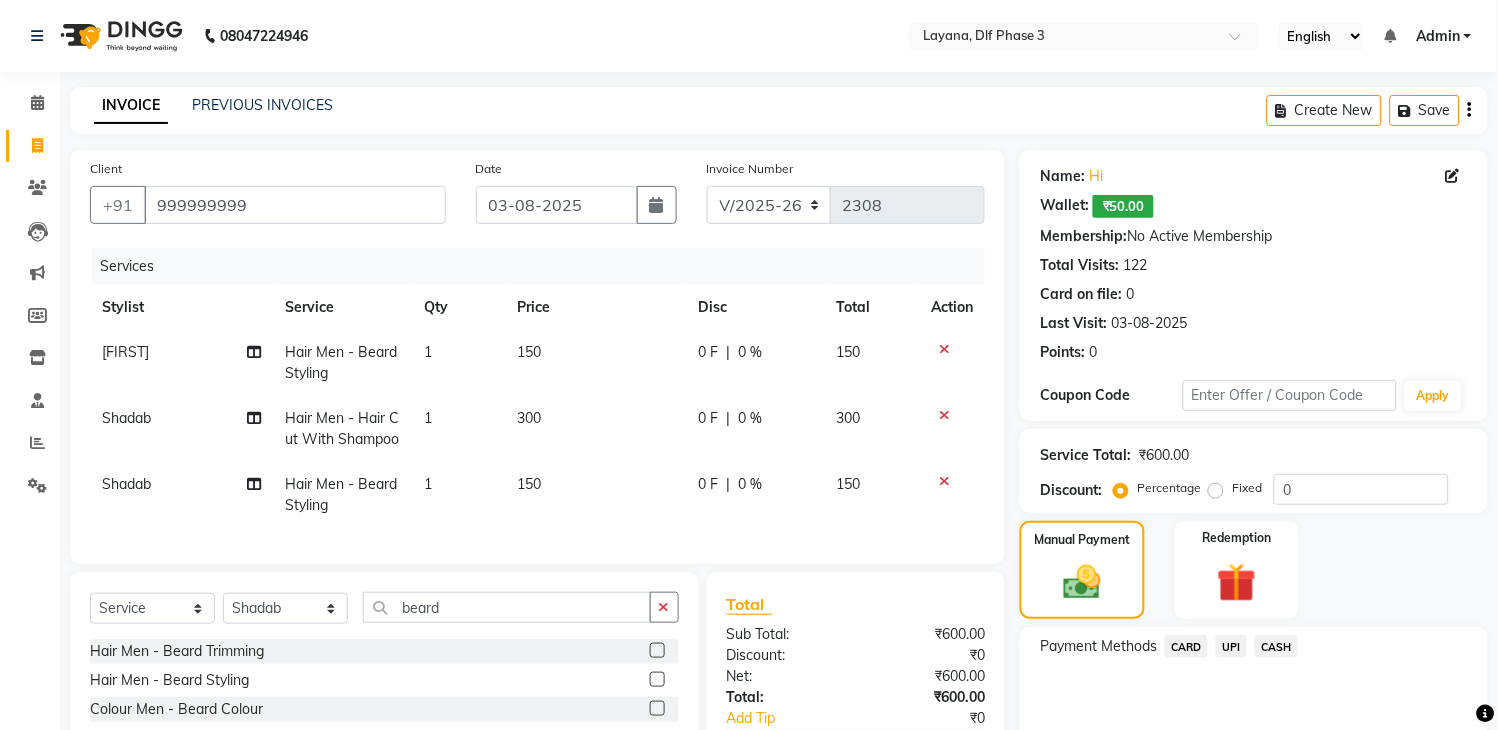scroll, scrollTop: 143, scrollLeft: 0, axis: vertical 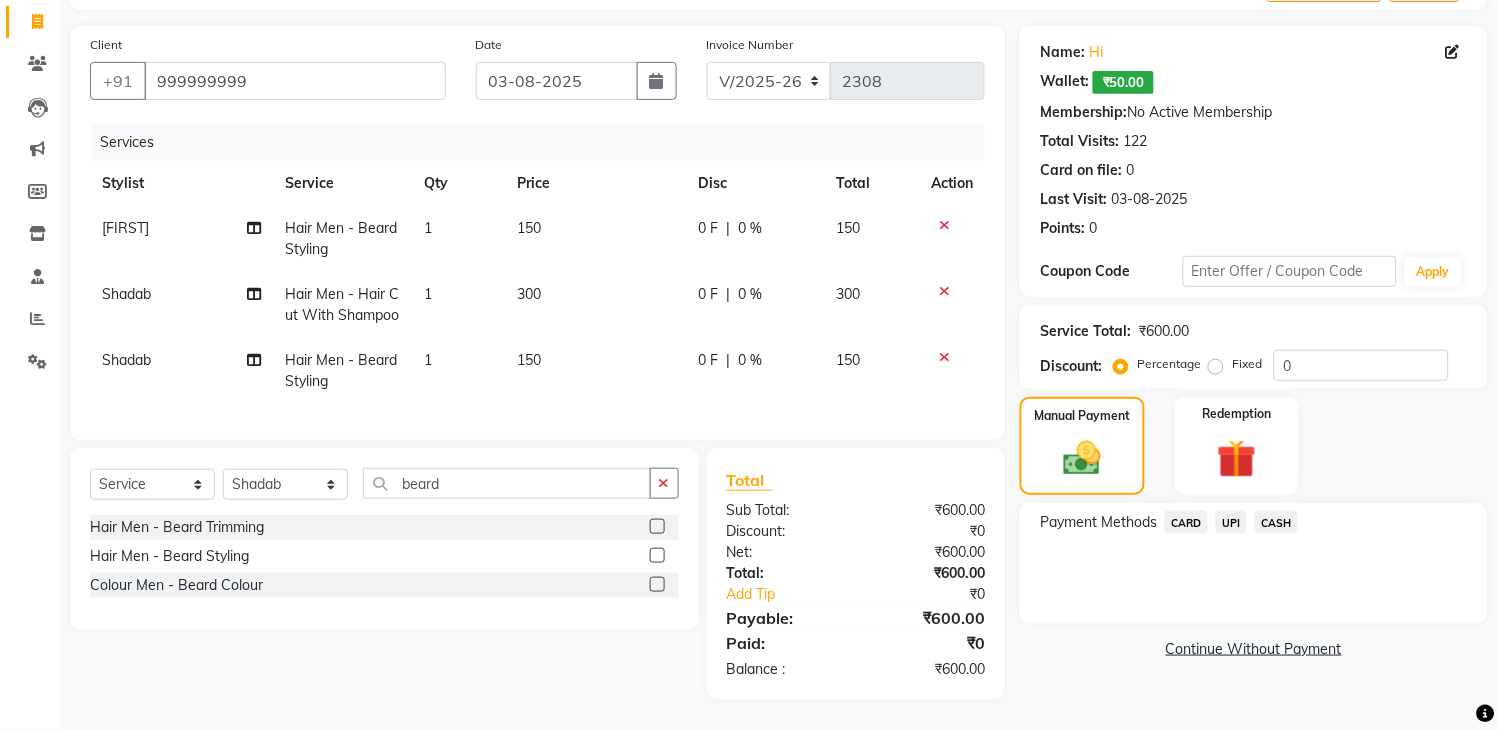 click on "UPI" 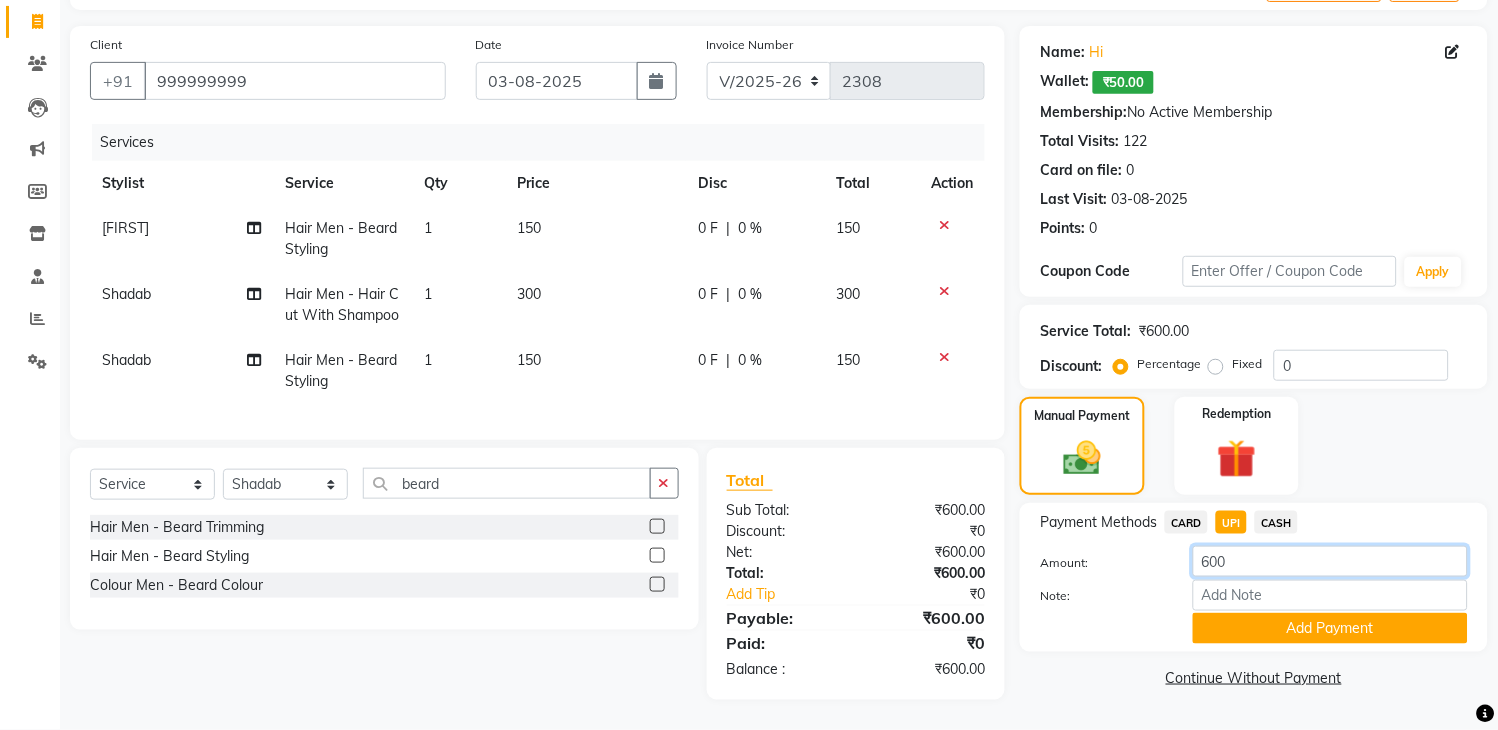 click on "600" 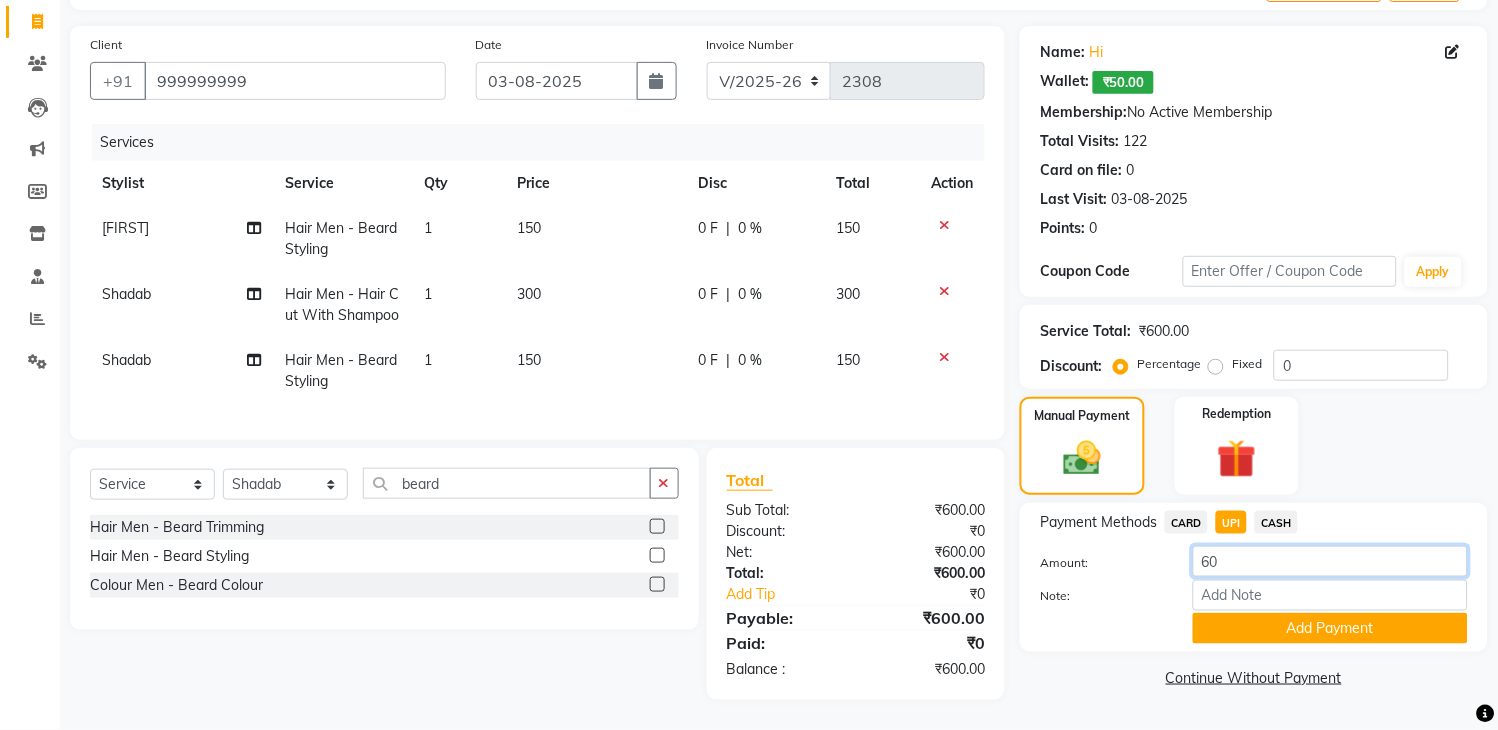 type on "6" 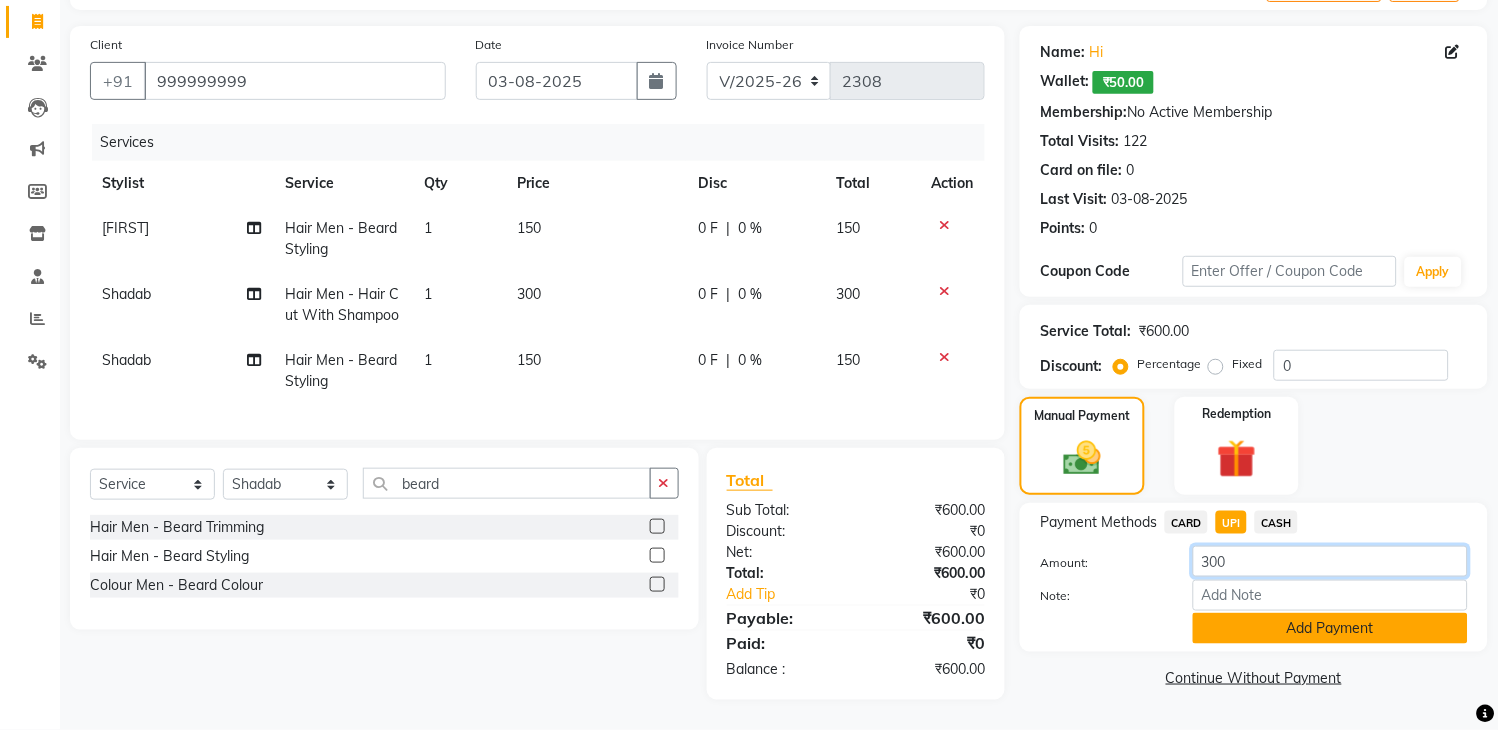 type on "300" 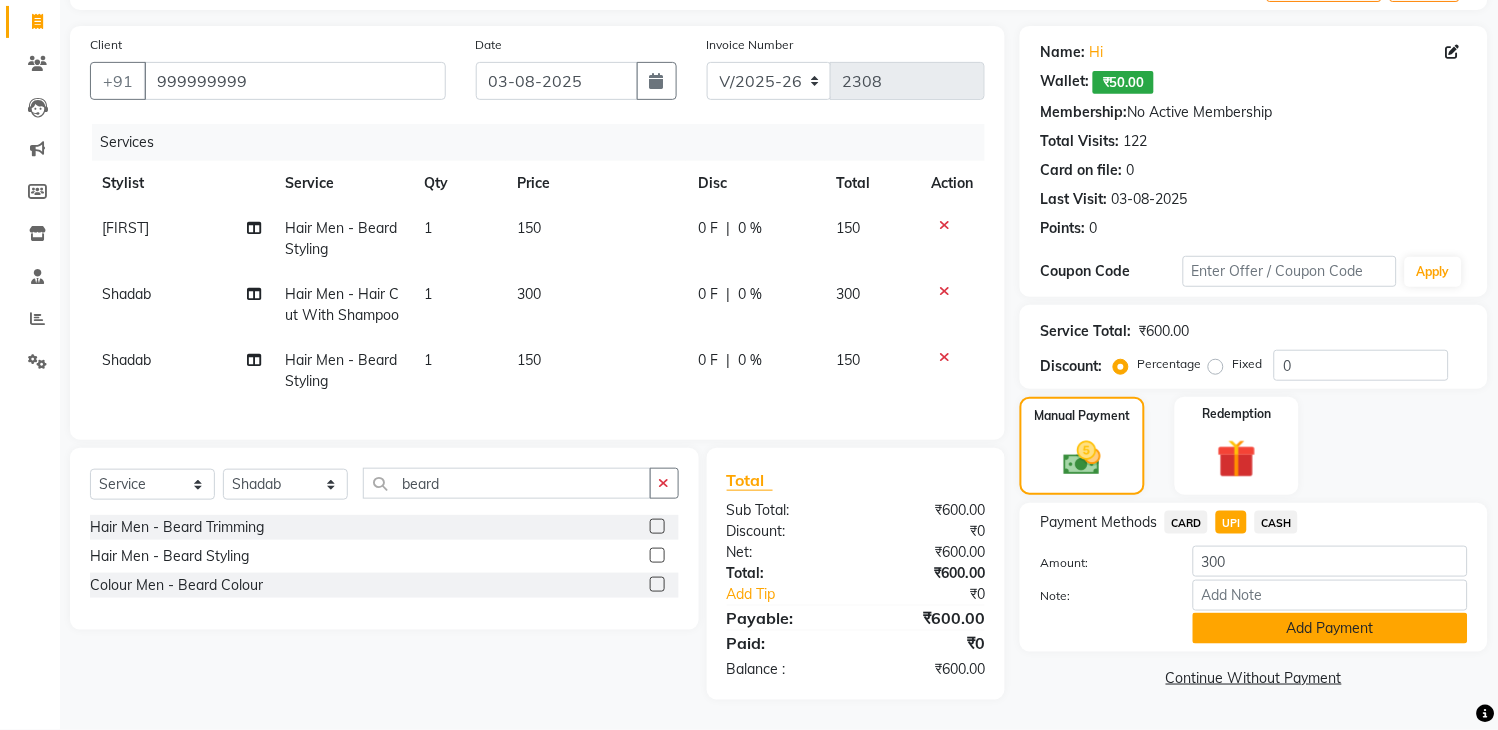click on "Add Payment" 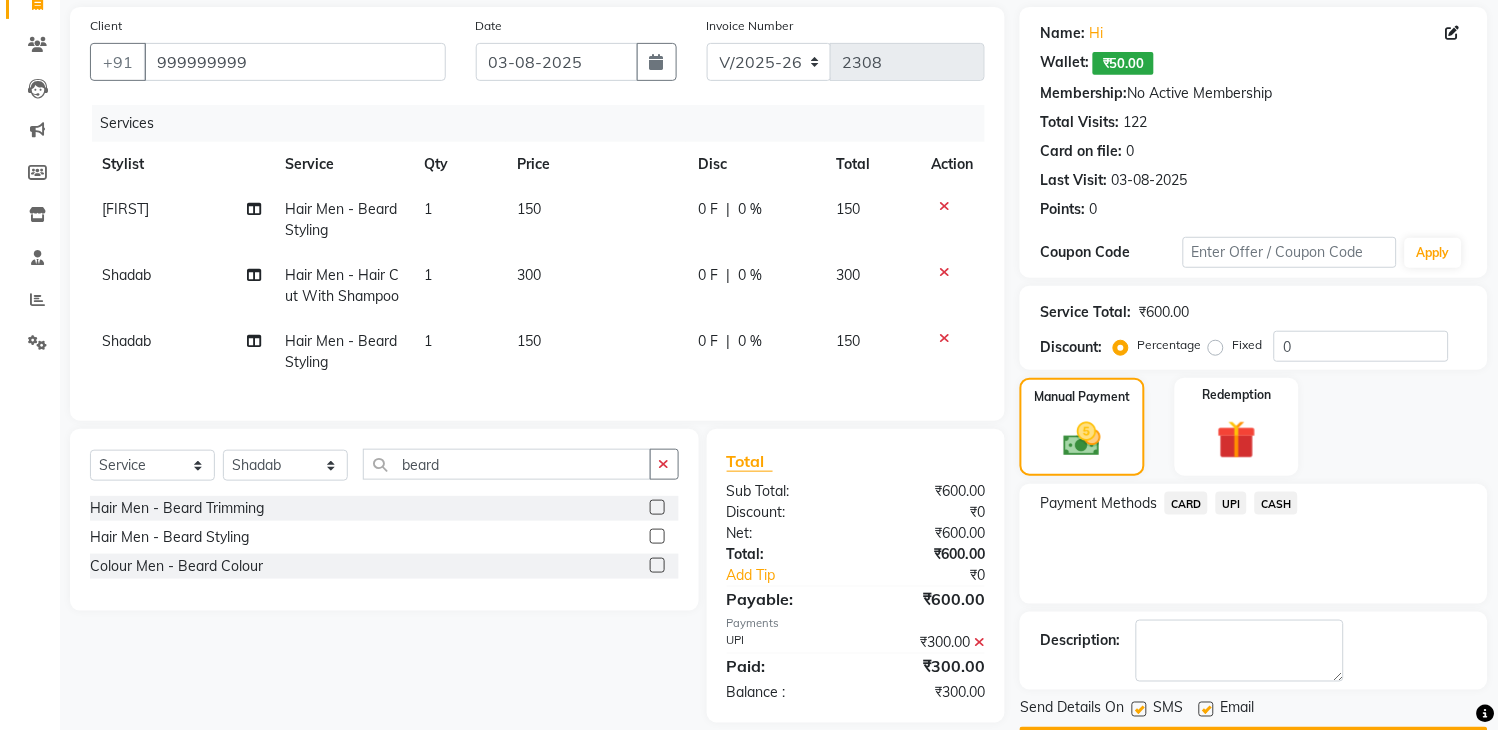 click on "CASH" 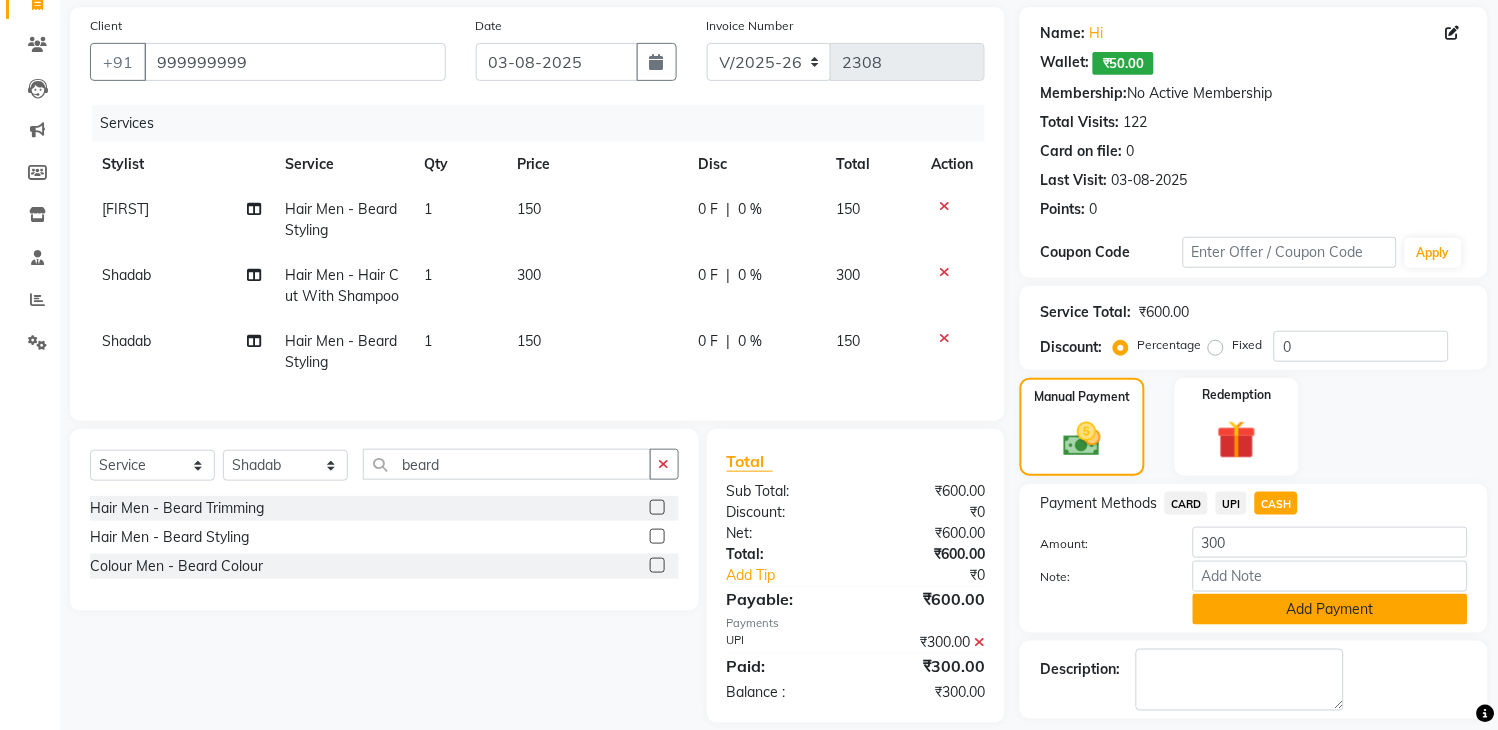 click on "Add Payment" 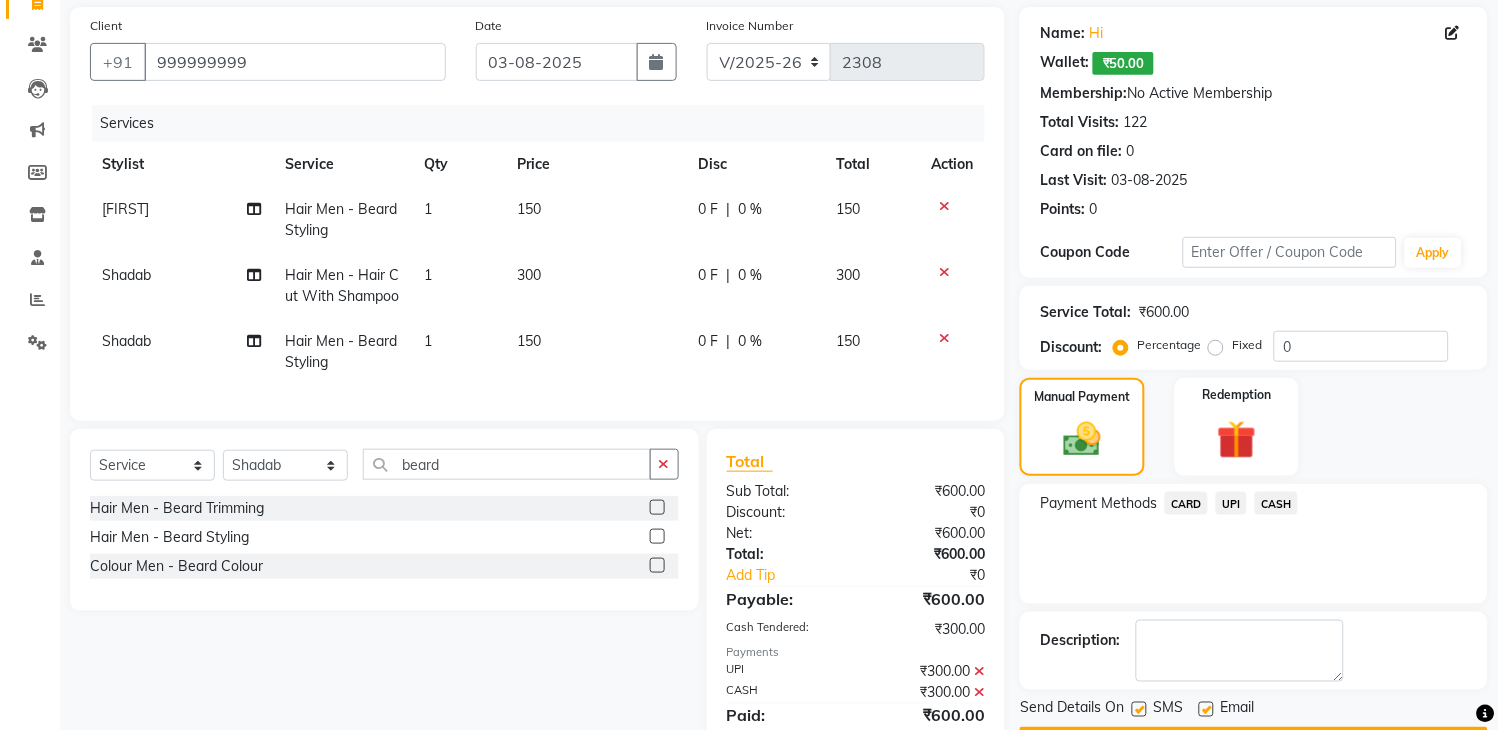 scroll, scrollTop: 234, scrollLeft: 0, axis: vertical 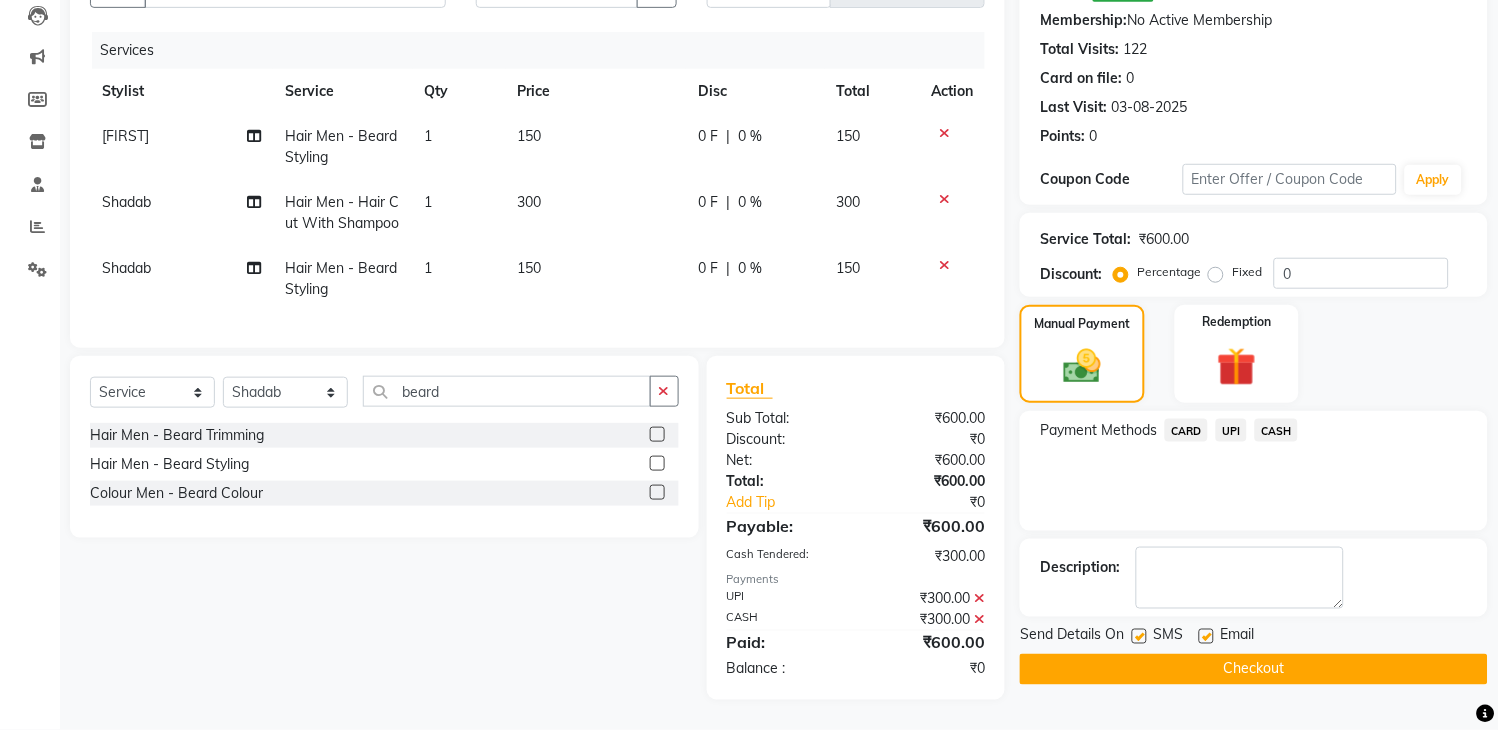 click 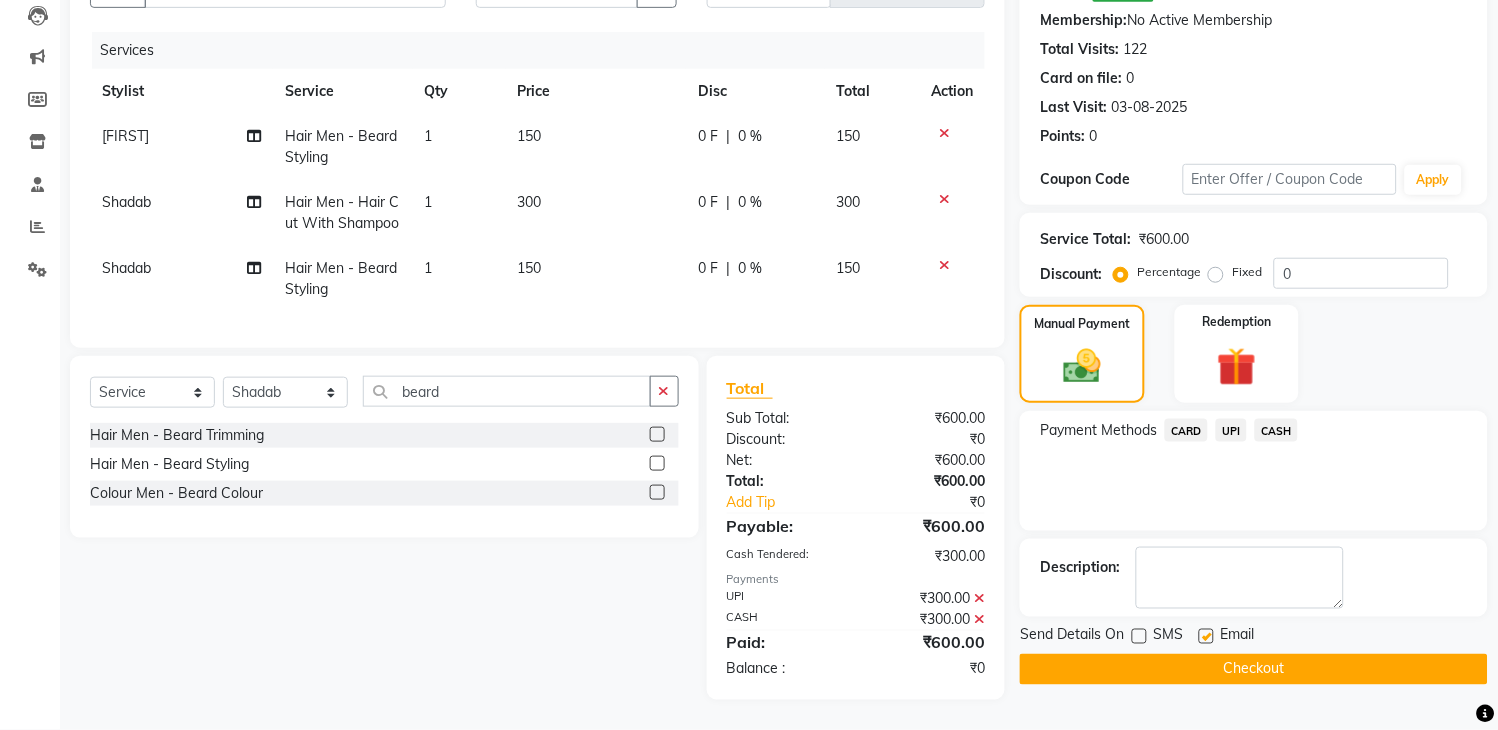 click on "Checkout" 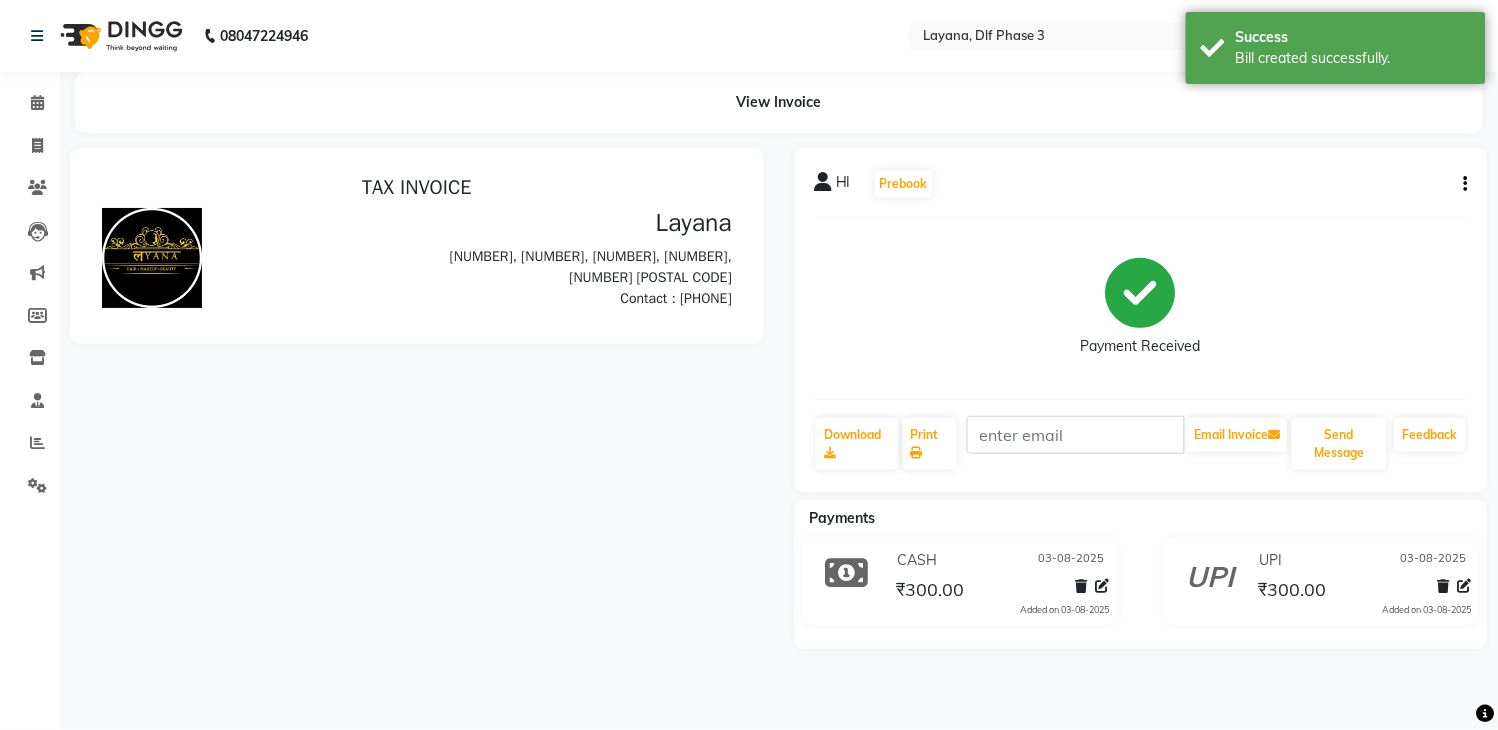 scroll, scrollTop: 0, scrollLeft: 0, axis: both 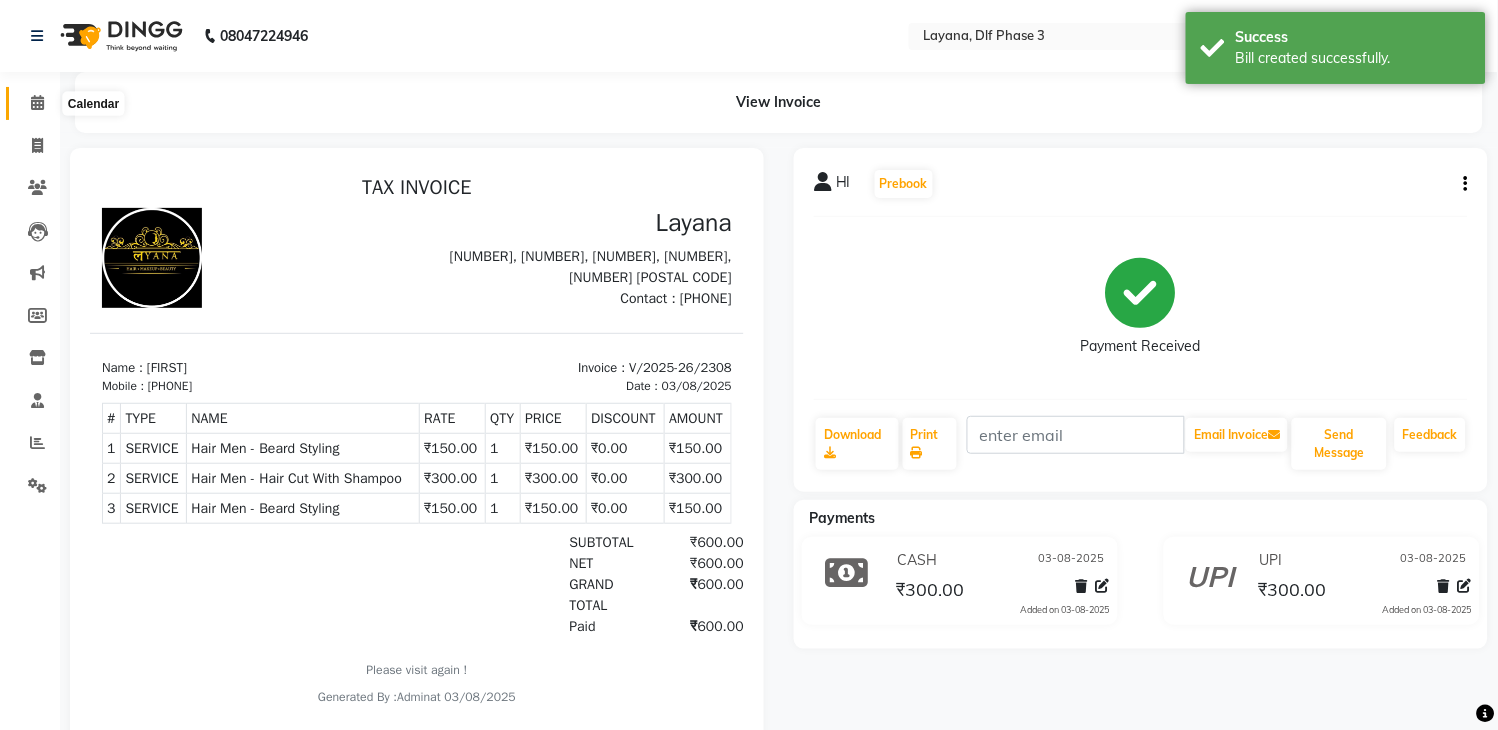 click 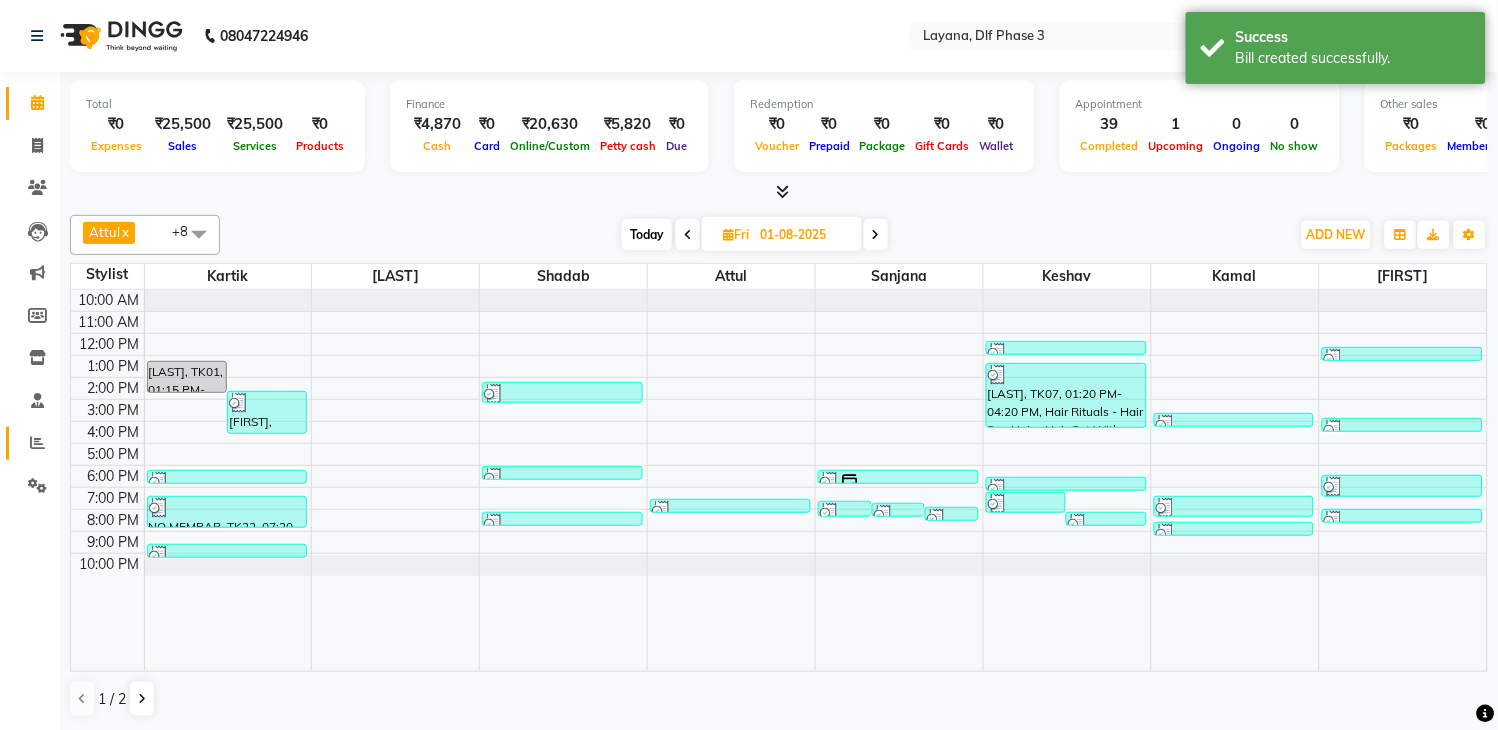 click on "Reports" 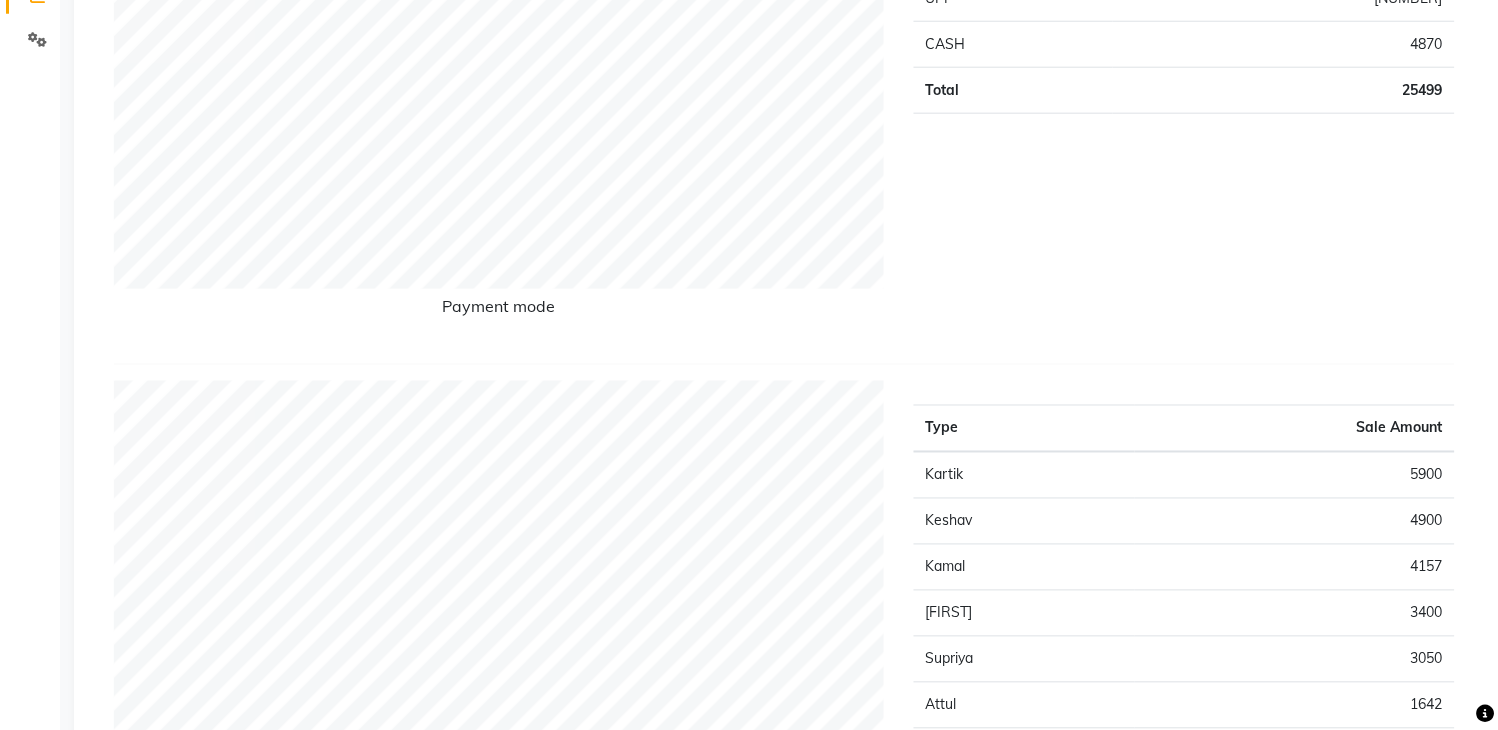scroll, scrollTop: 452, scrollLeft: 0, axis: vertical 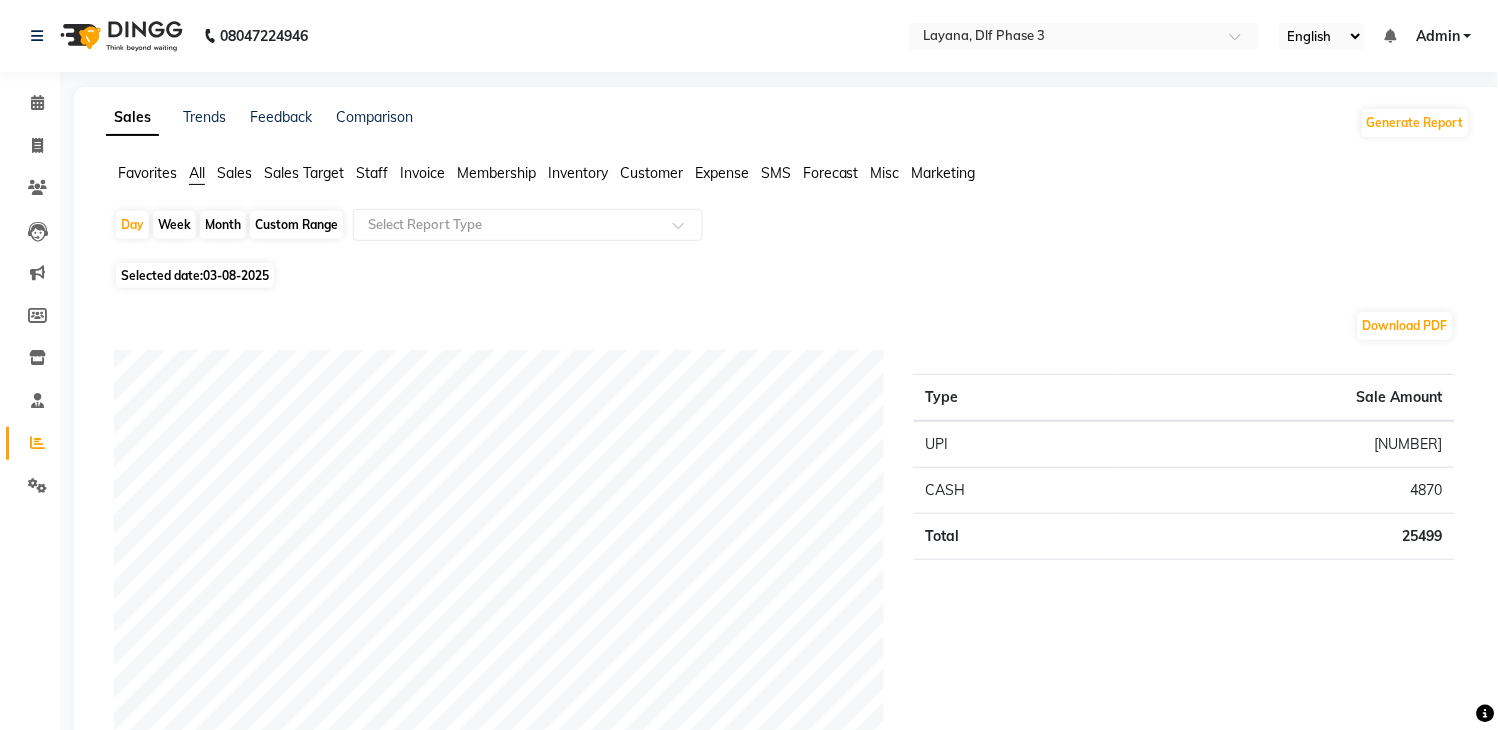 click on "Month" 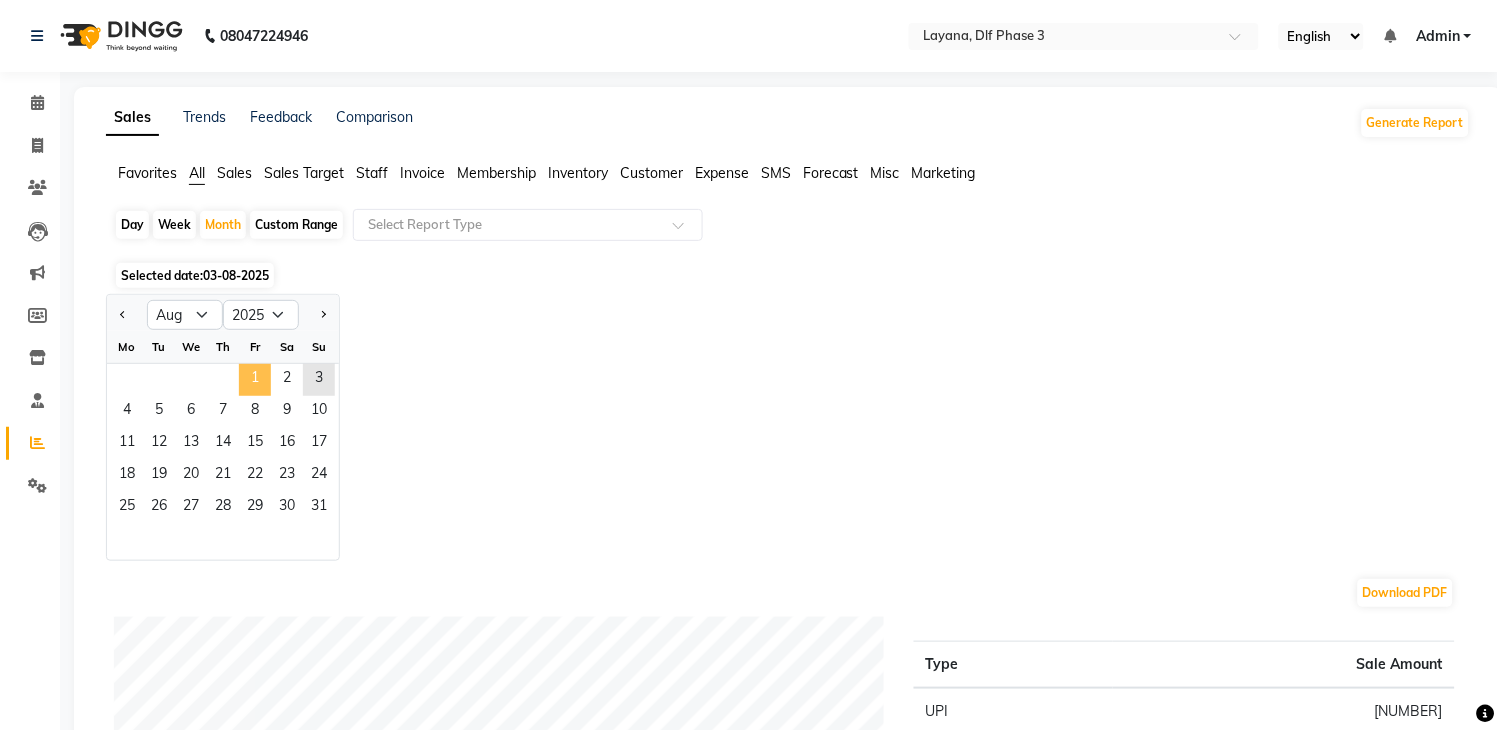 click on "1" 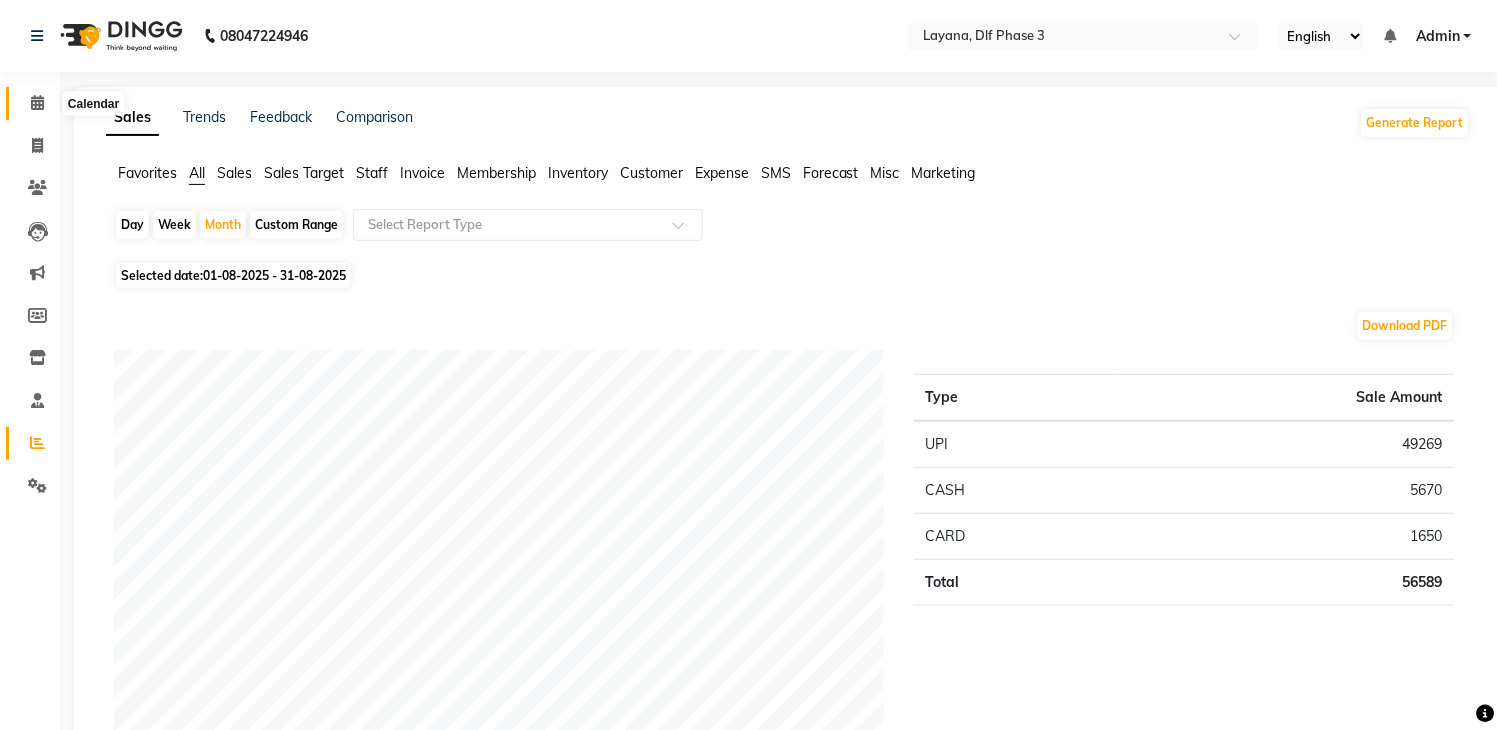 click 